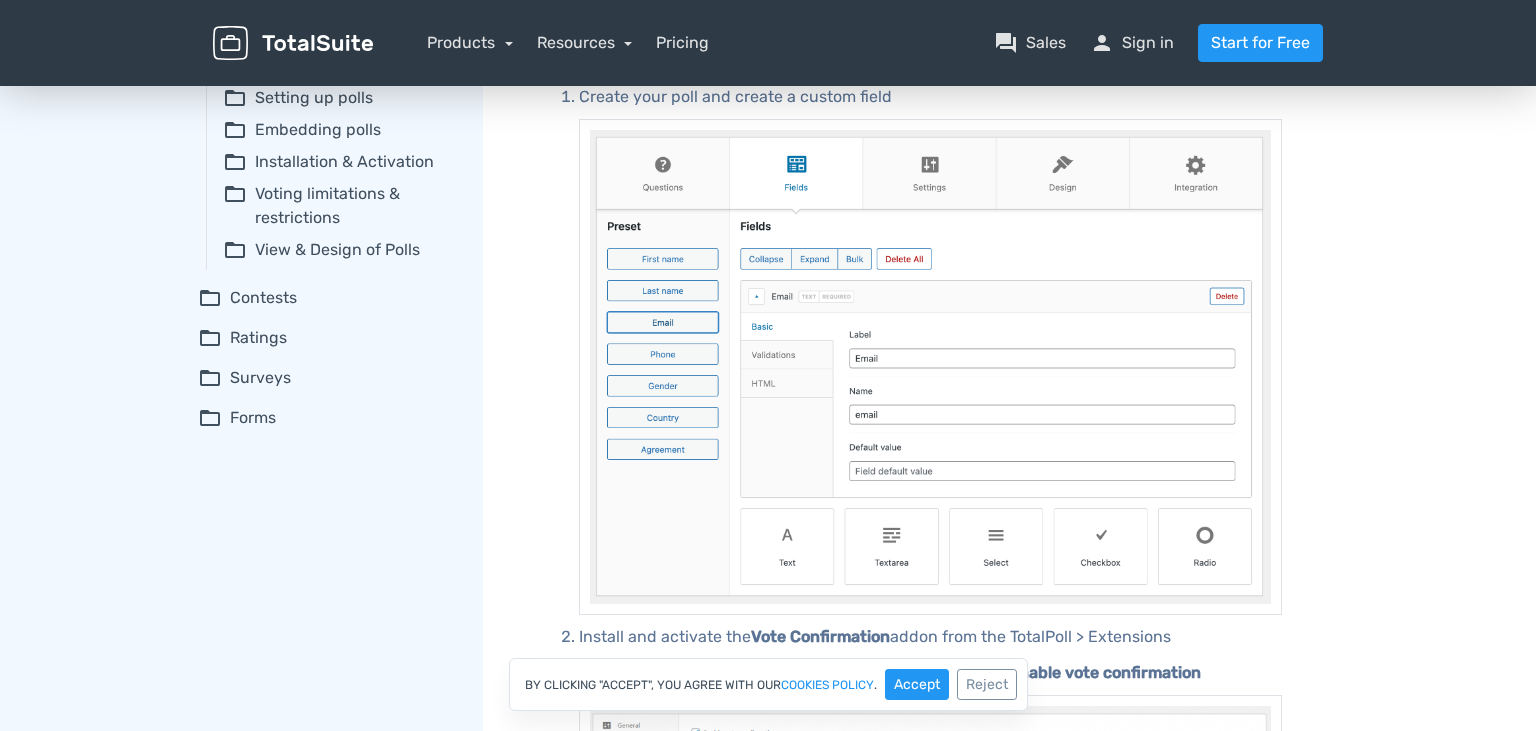scroll, scrollTop: 0, scrollLeft: 0, axis: both 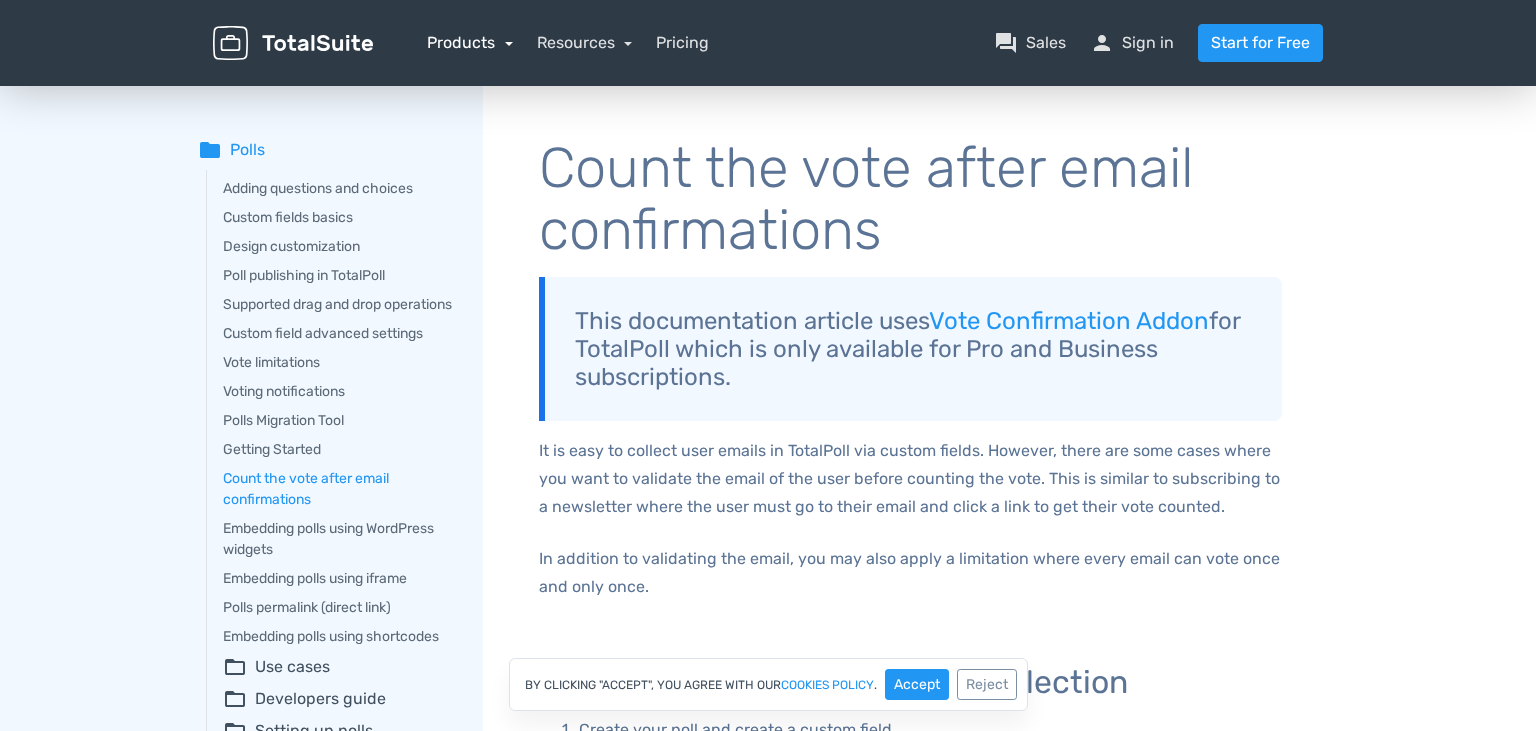 click on "Products" at bounding box center (470, 42) 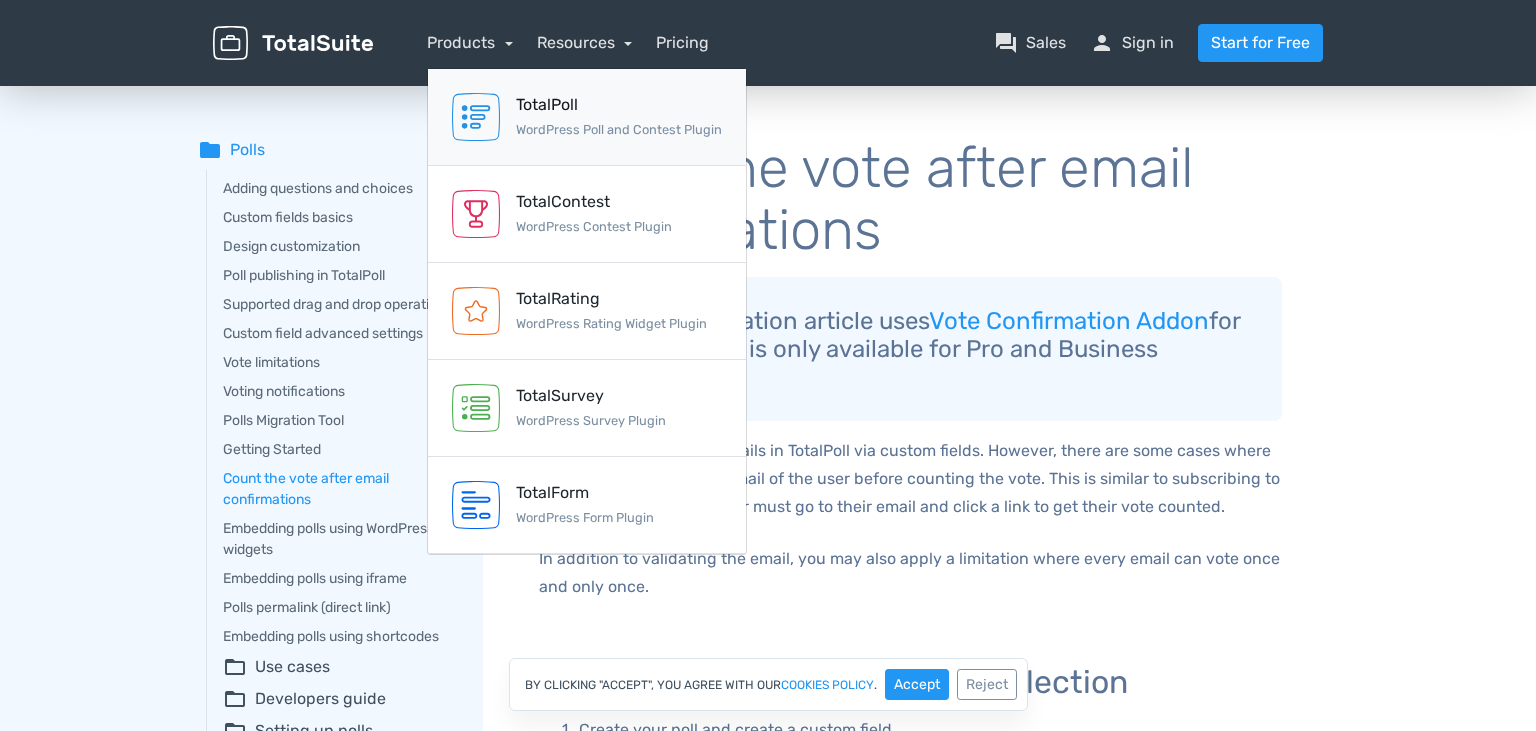 click on "TotalPoll" at bounding box center (619, 105) 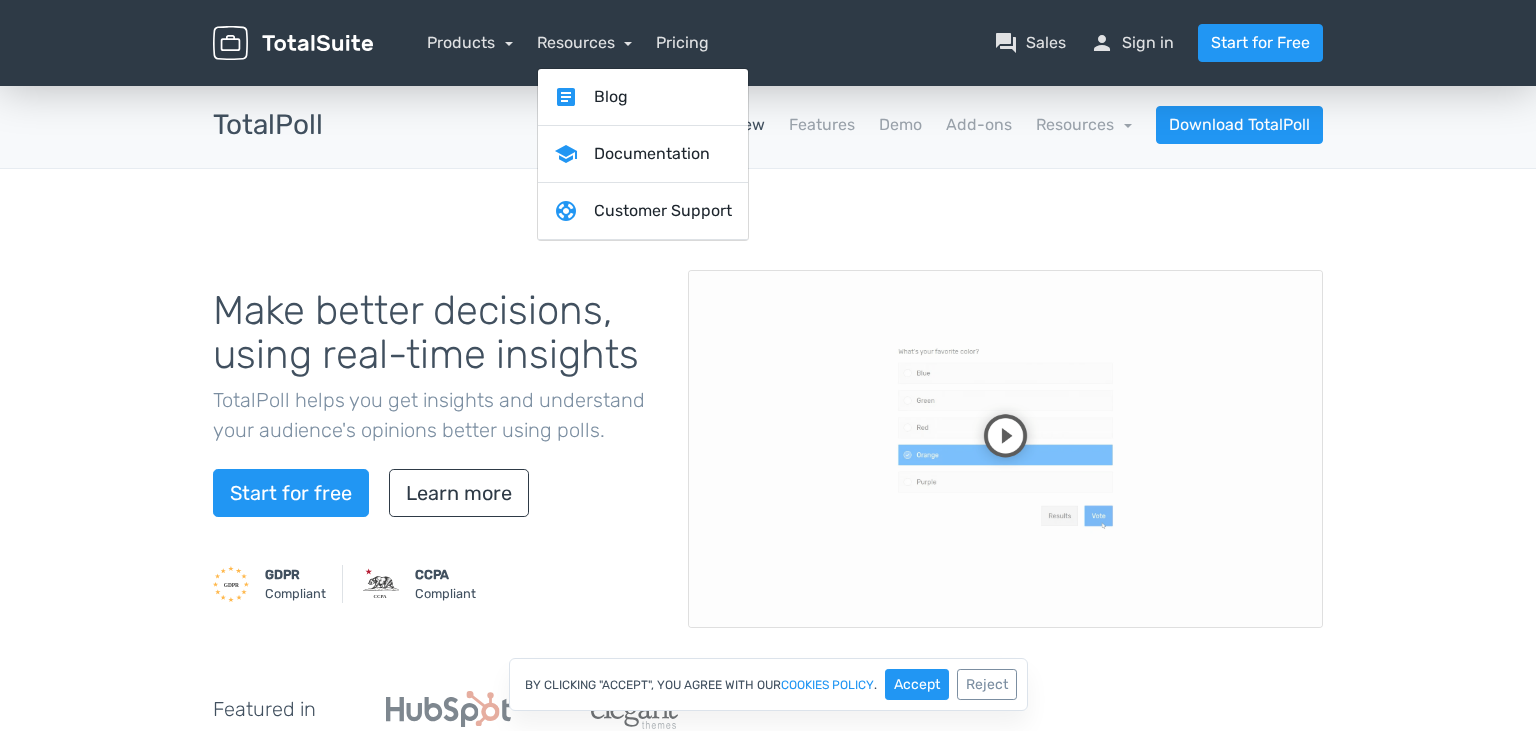 scroll, scrollTop: 0, scrollLeft: 0, axis: both 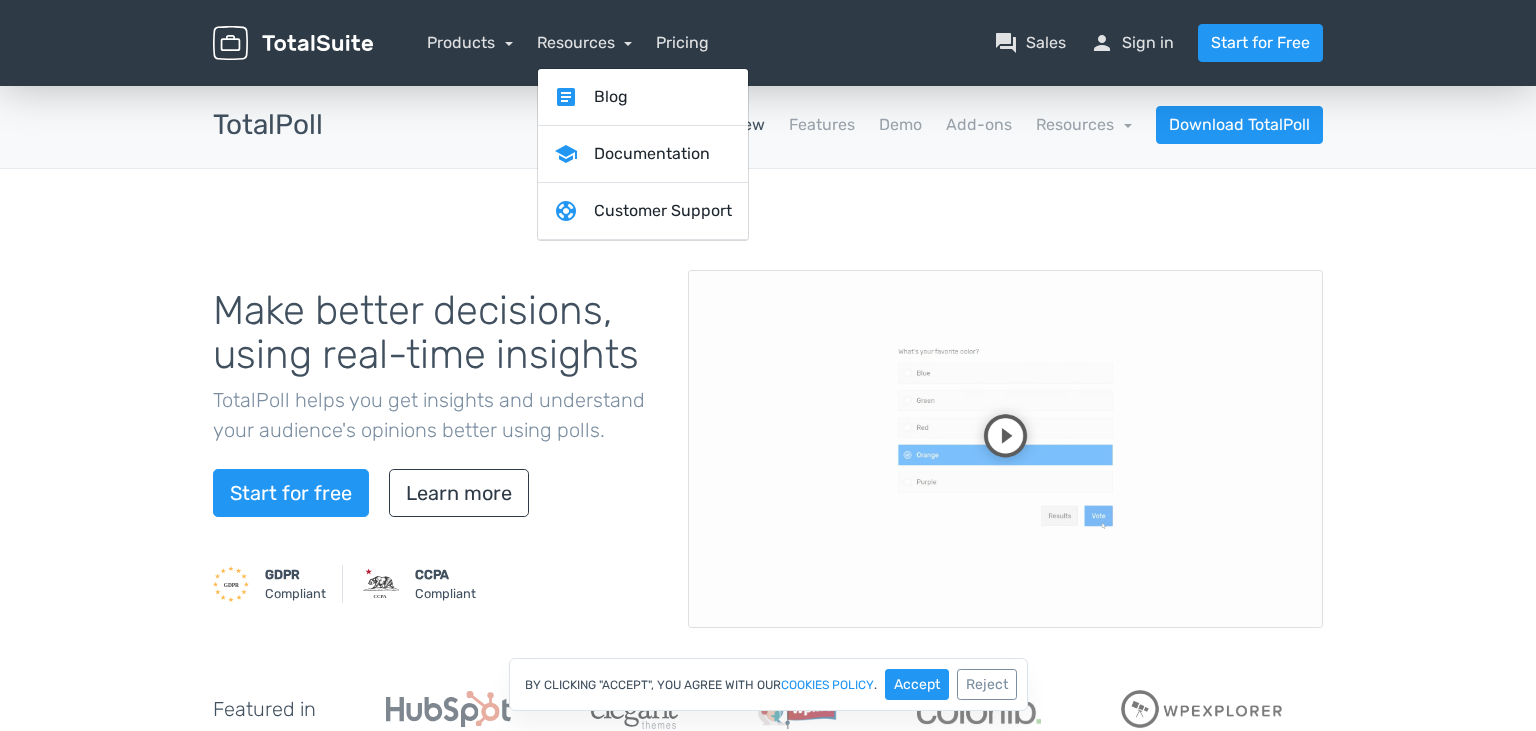 click on "Make better decisions, using real-time insights
TotalPoll helps you get insights and
understand your audience's
opinions better using polls.
Start for free
Learn more
GDPR Compliant
CCPA Compliant" at bounding box center [435, 449] 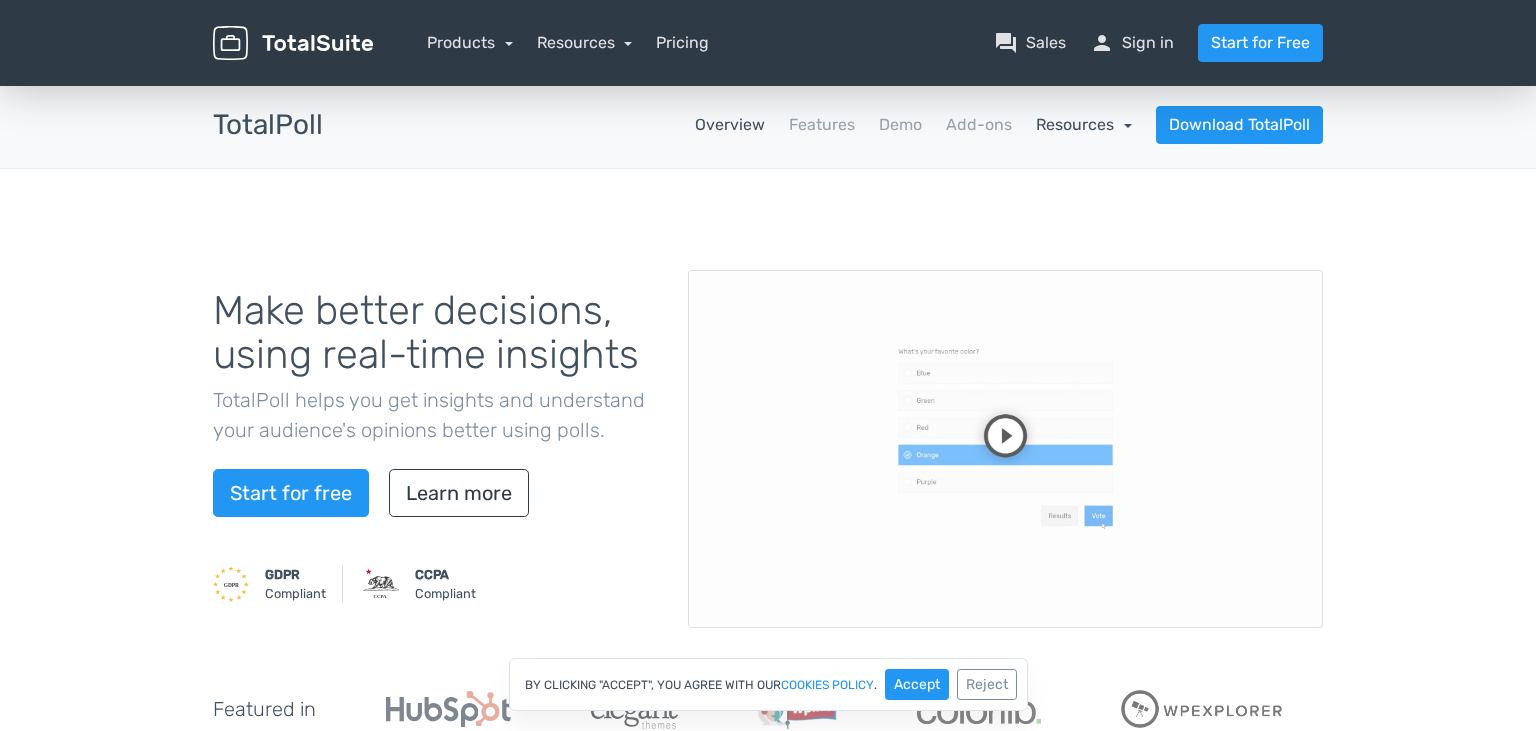 click on "Resources" at bounding box center [1084, 124] 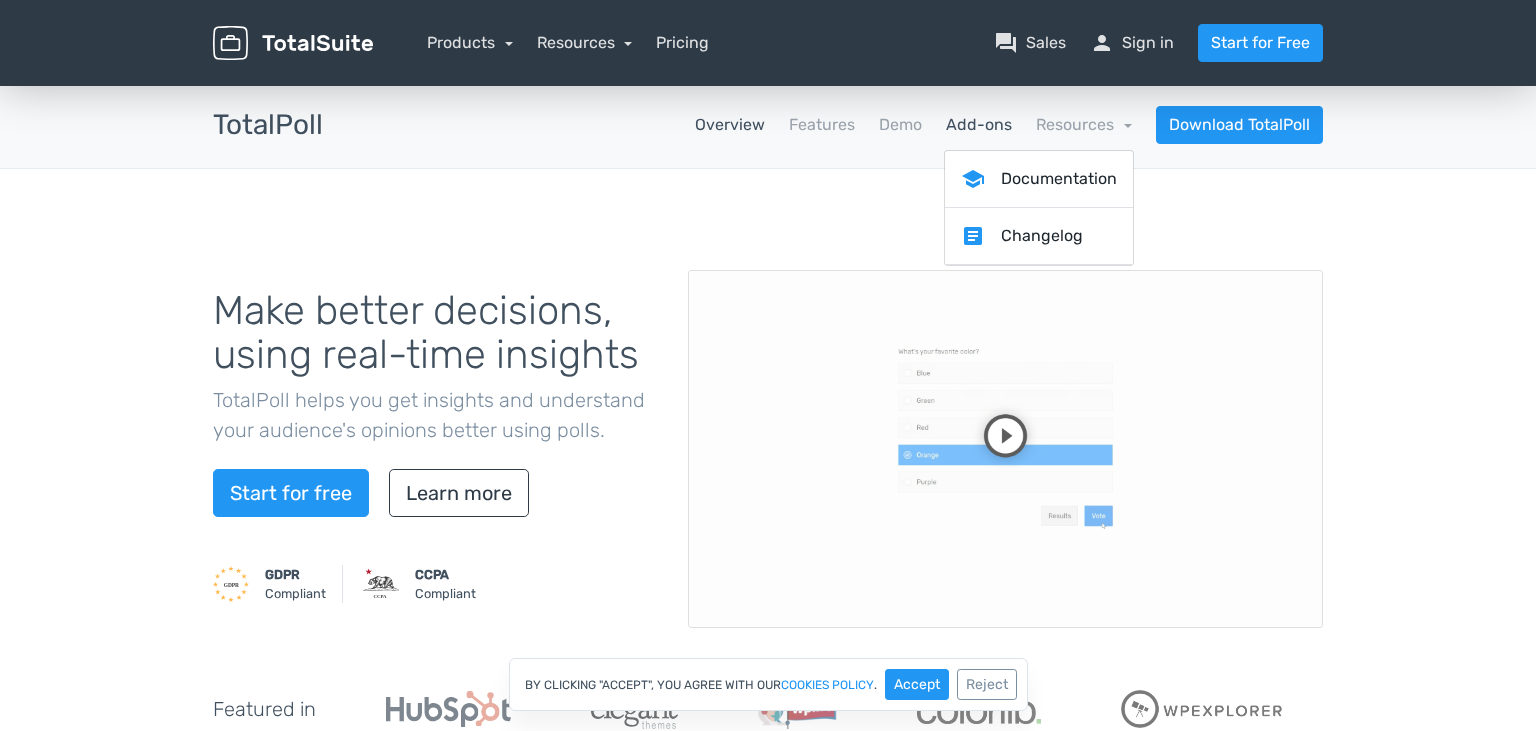 click on "Add-ons" at bounding box center [979, 125] 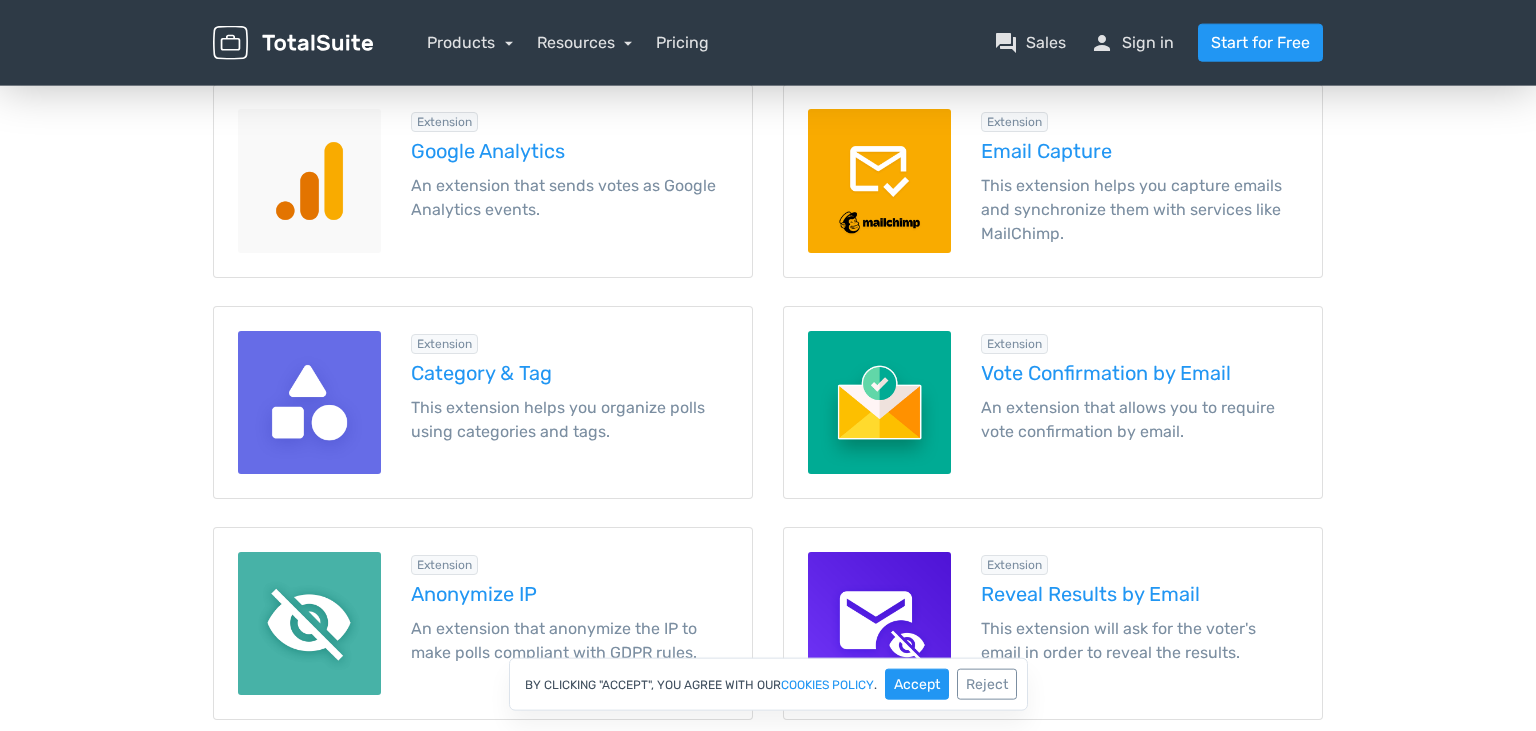 scroll, scrollTop: 2217, scrollLeft: 0, axis: vertical 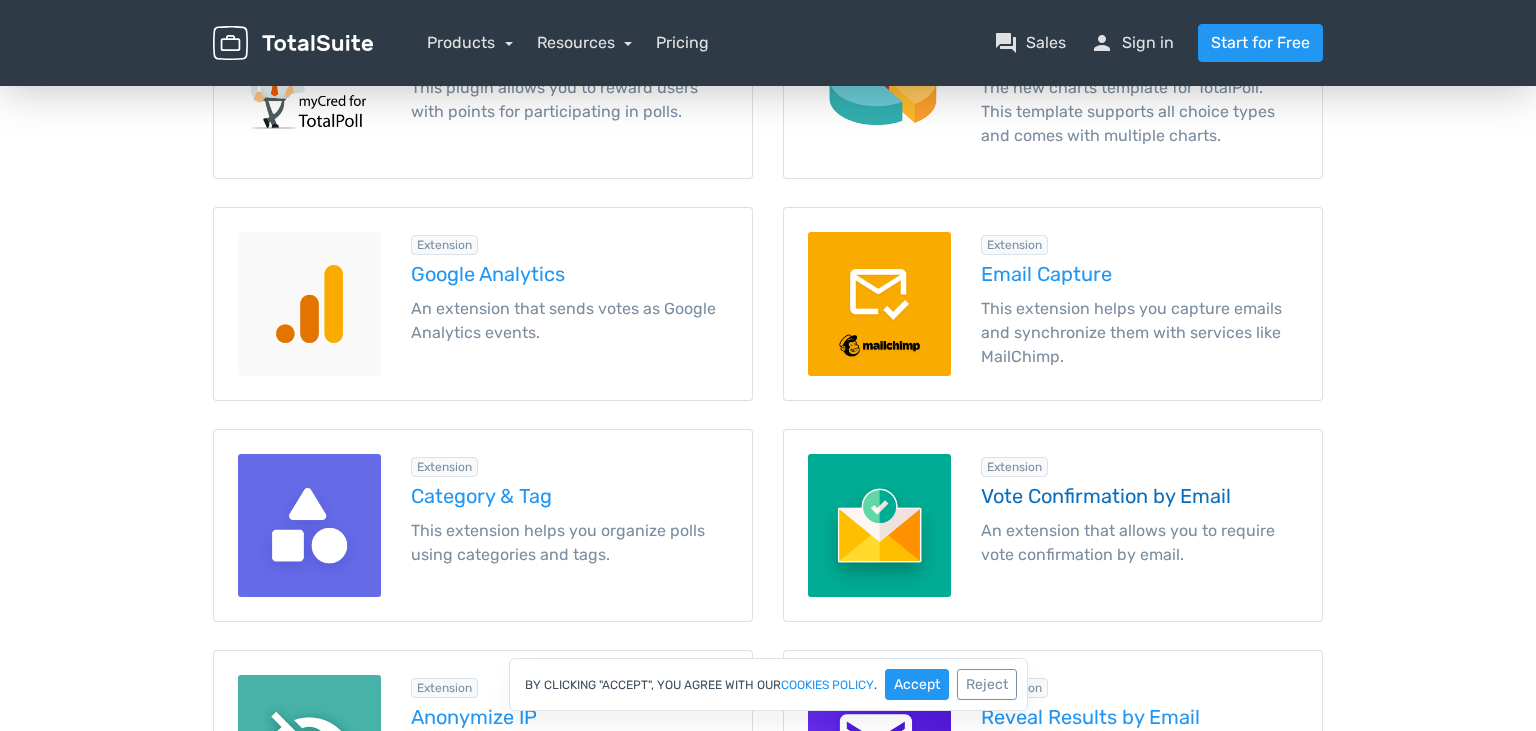 click on "Vote Confirmation by Email" at bounding box center (1139, 496) 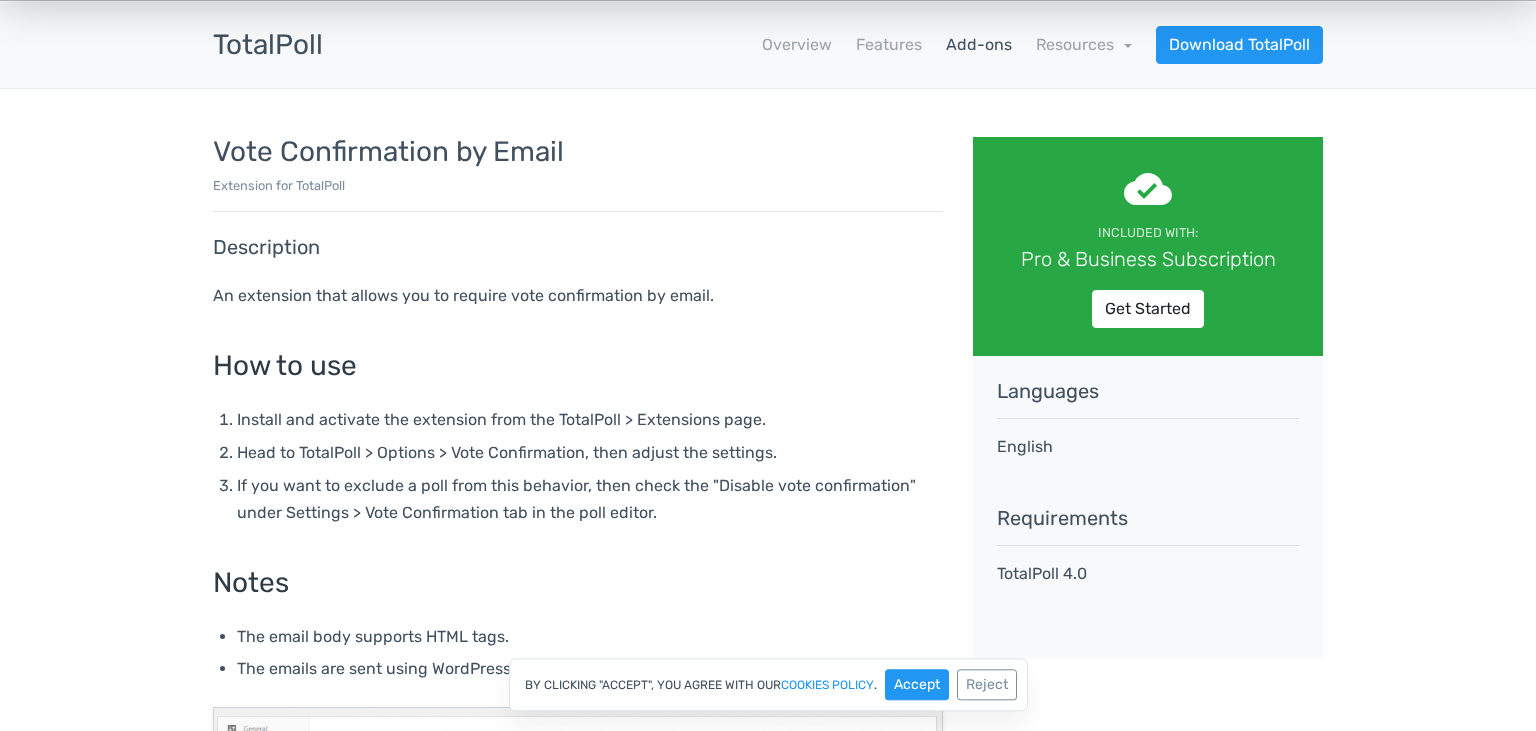 scroll, scrollTop: 0, scrollLeft: 0, axis: both 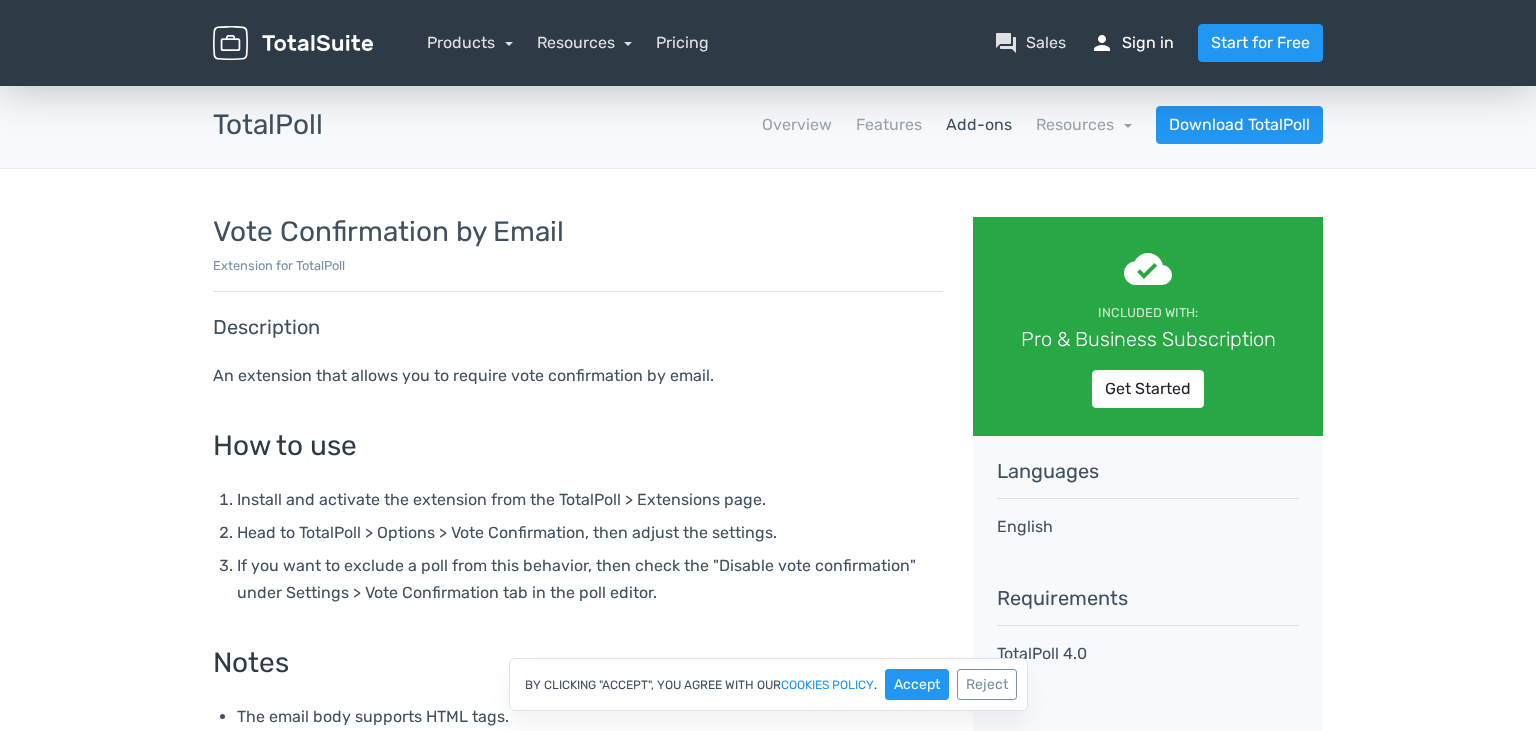 click on "person Sign in" at bounding box center (1132, 43) 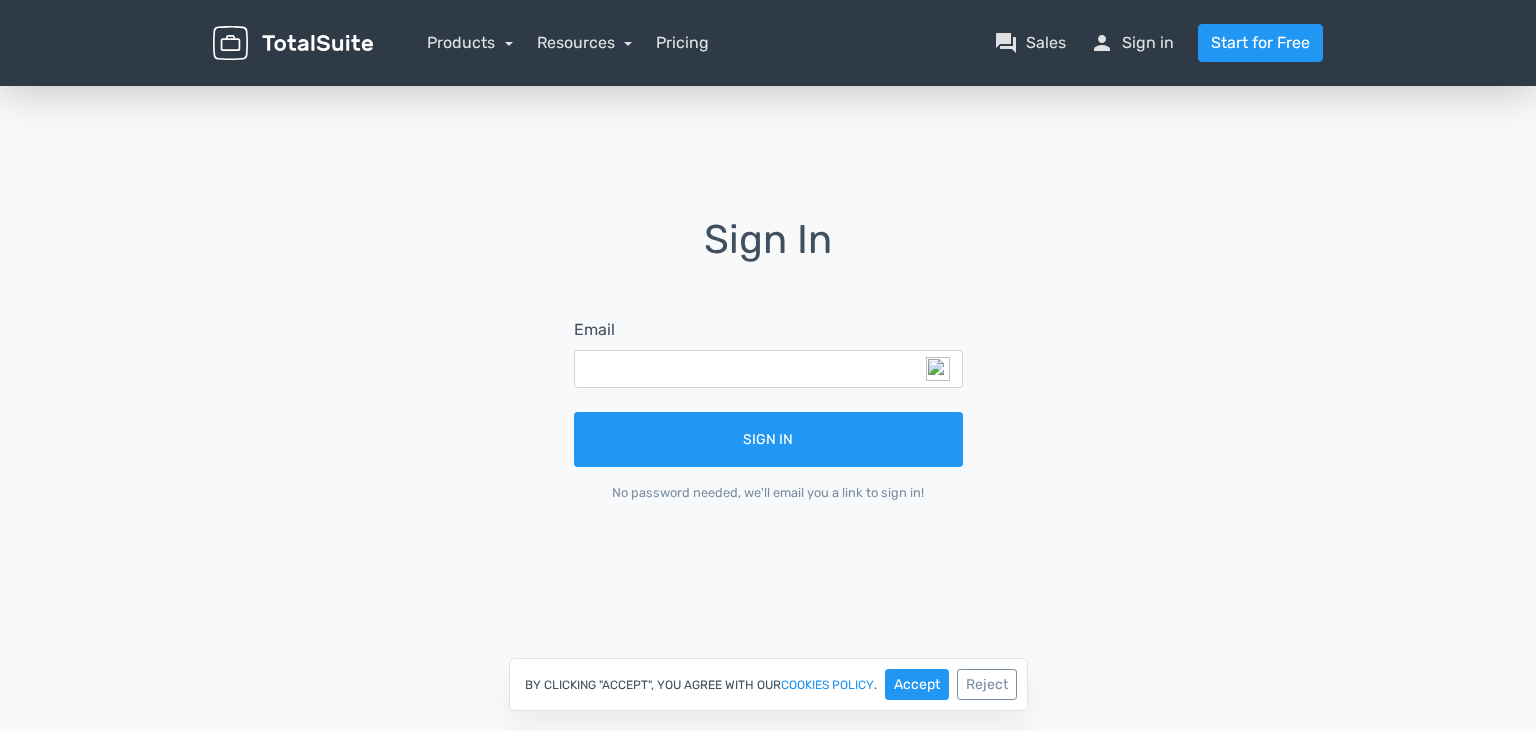 scroll, scrollTop: 0, scrollLeft: 0, axis: both 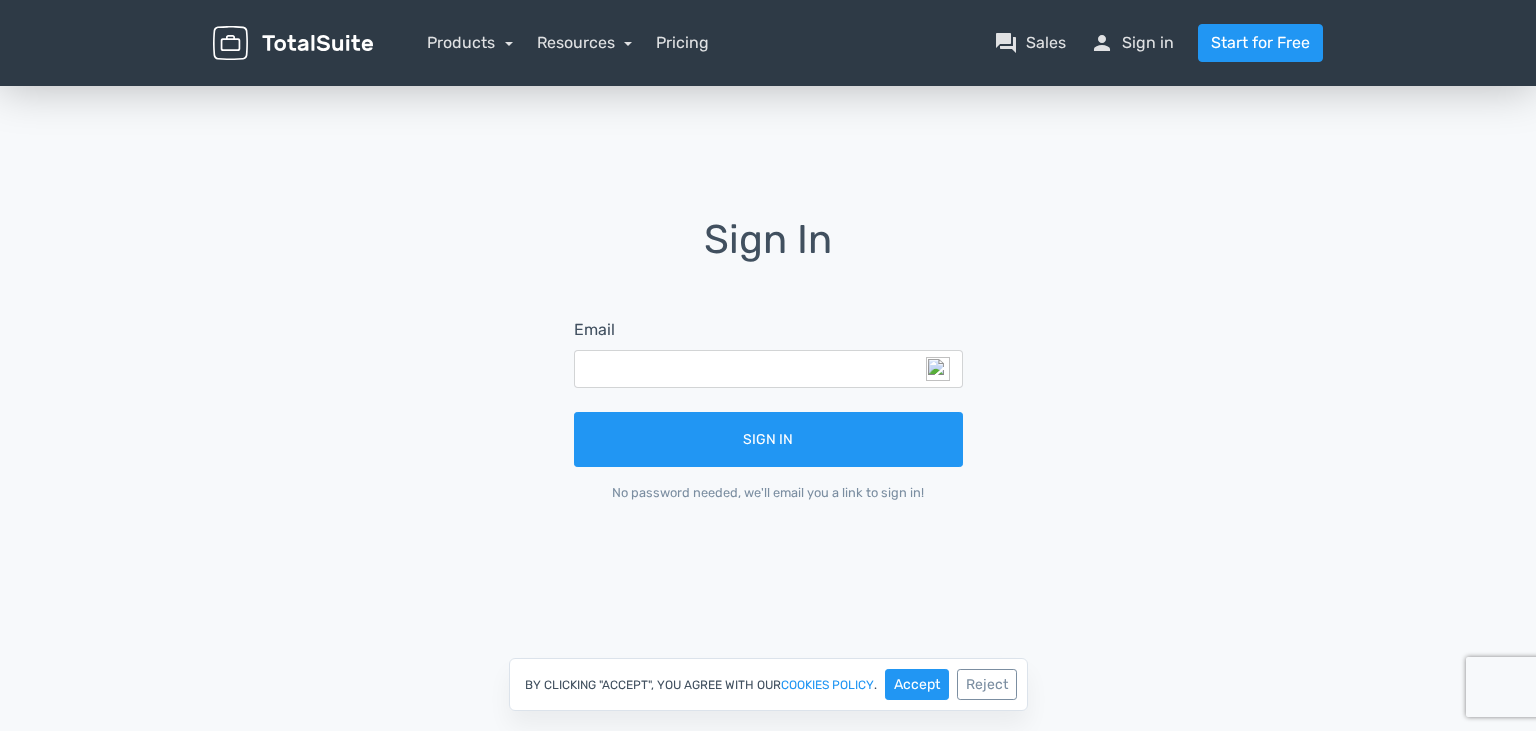 click on "Sign In   Email     Sign In   No password needed, we'll email you a link to
sign
in!" at bounding box center [768, 374] 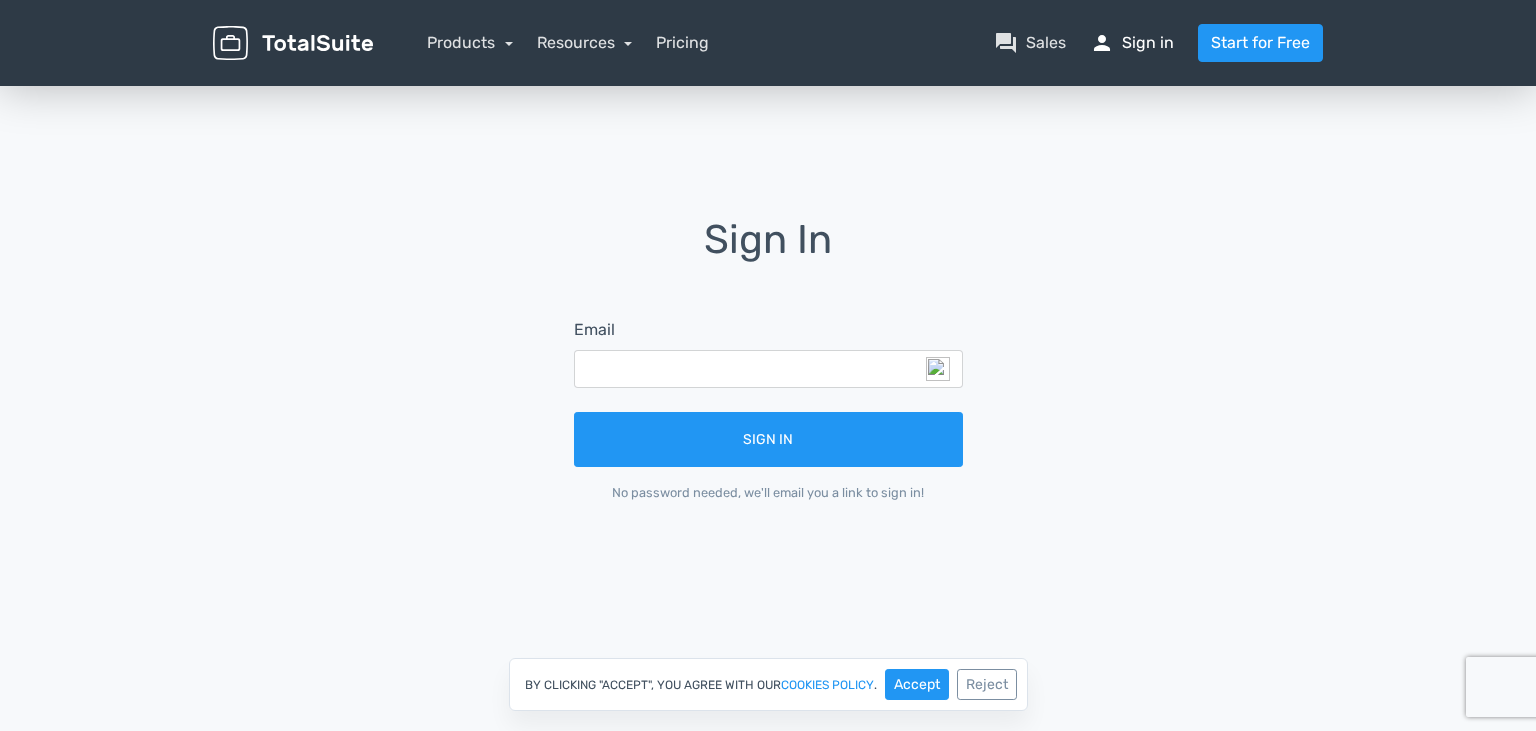 click on "person Sign in" at bounding box center [1132, 43] 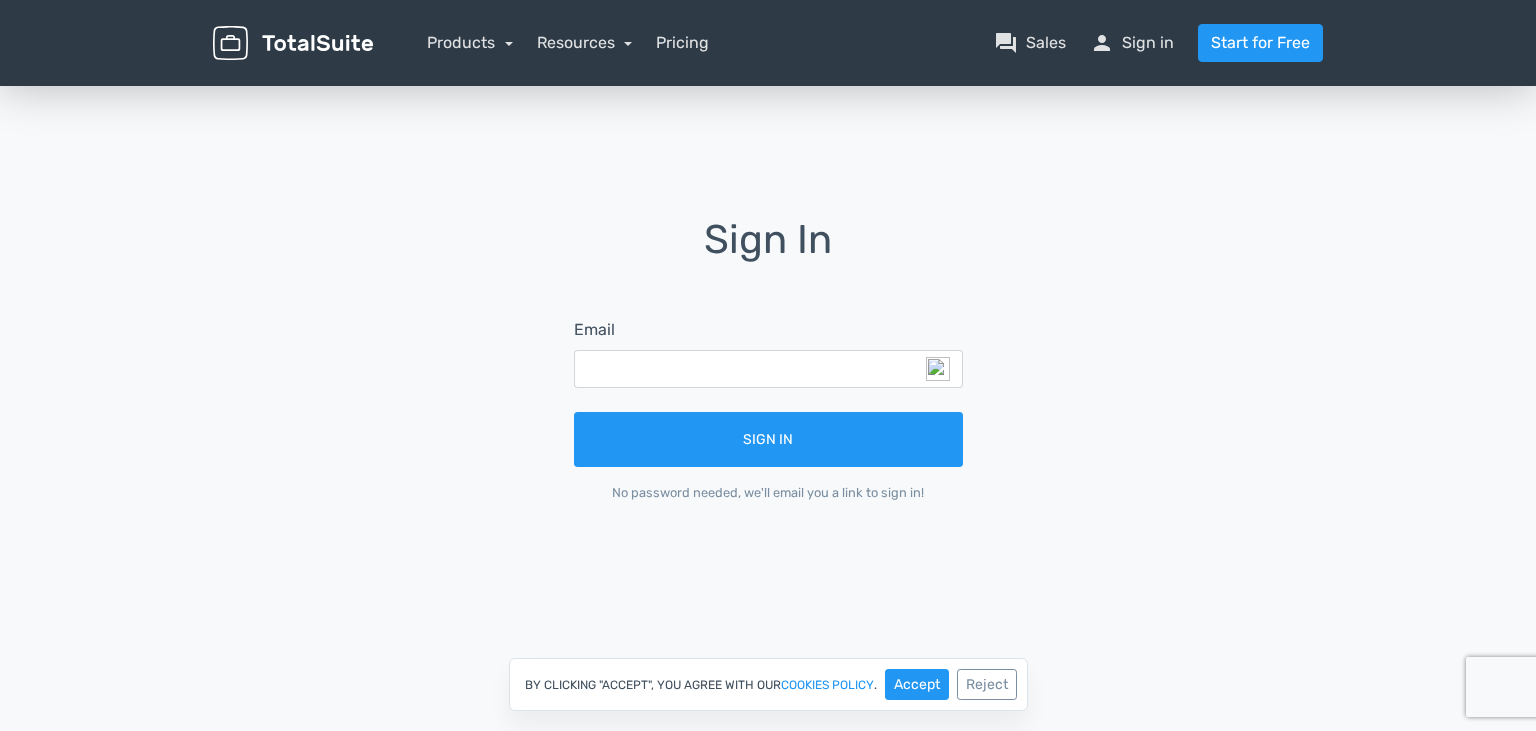 scroll, scrollTop: 0, scrollLeft: 0, axis: both 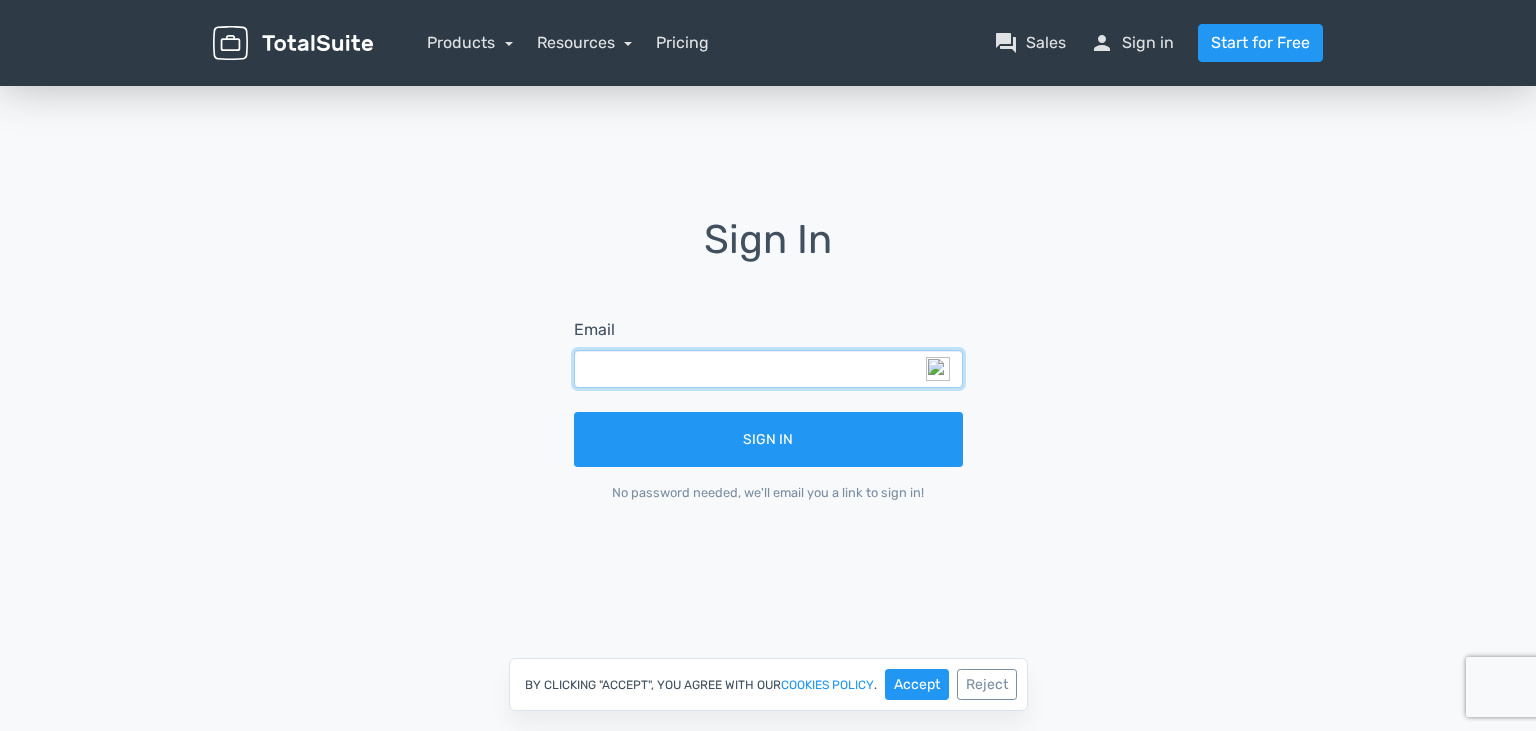 click at bounding box center (768, 369) 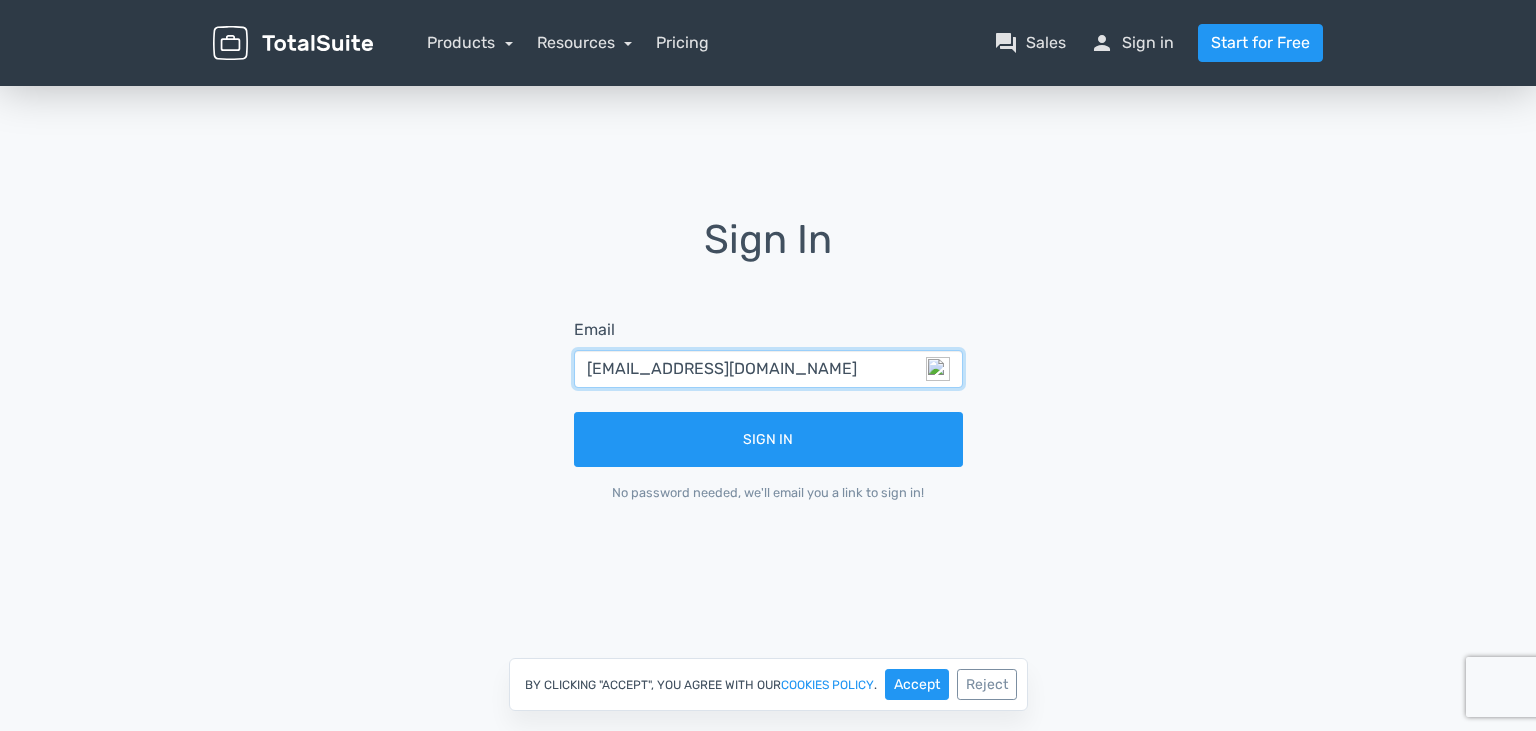 type on "halbersztadt@gmail.com" 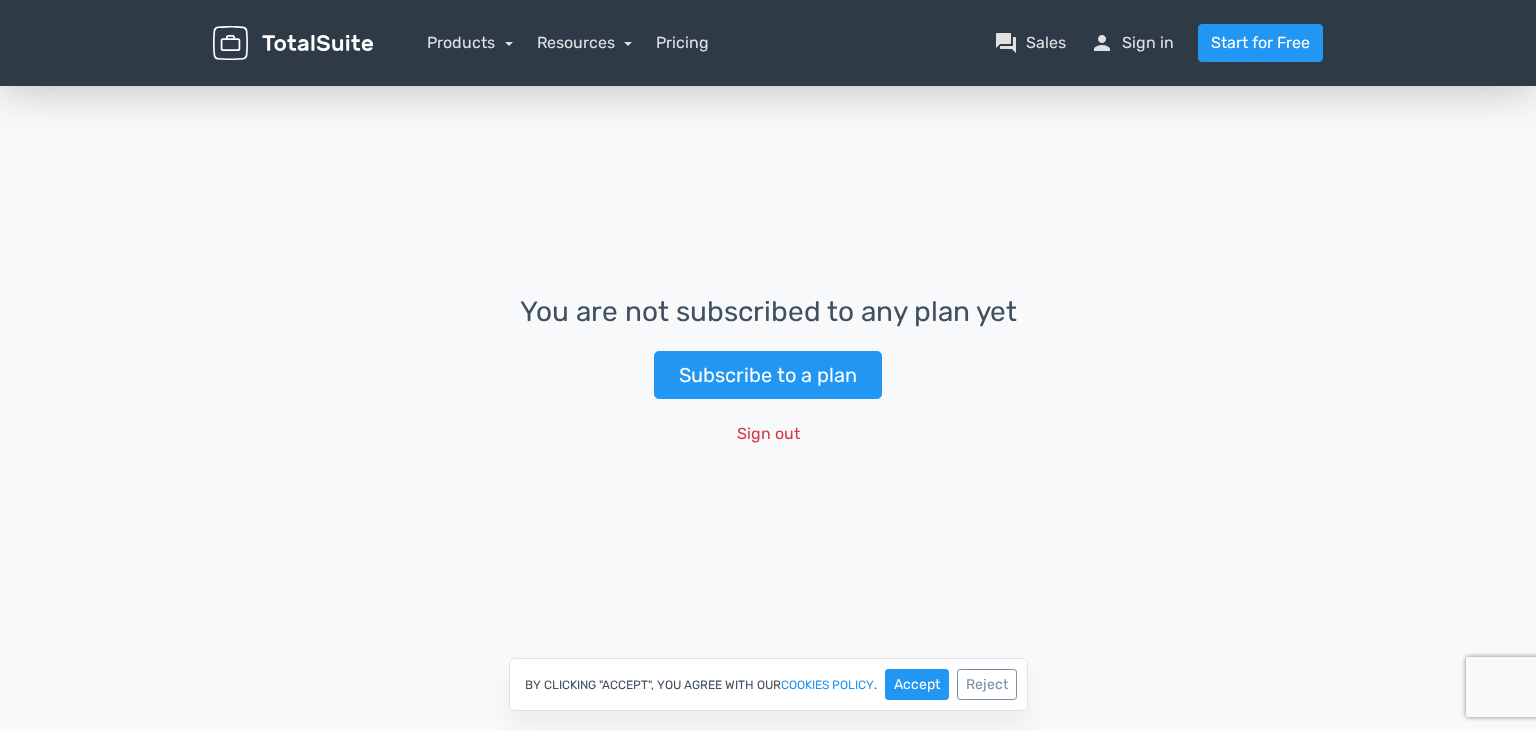 scroll, scrollTop: 0, scrollLeft: 0, axis: both 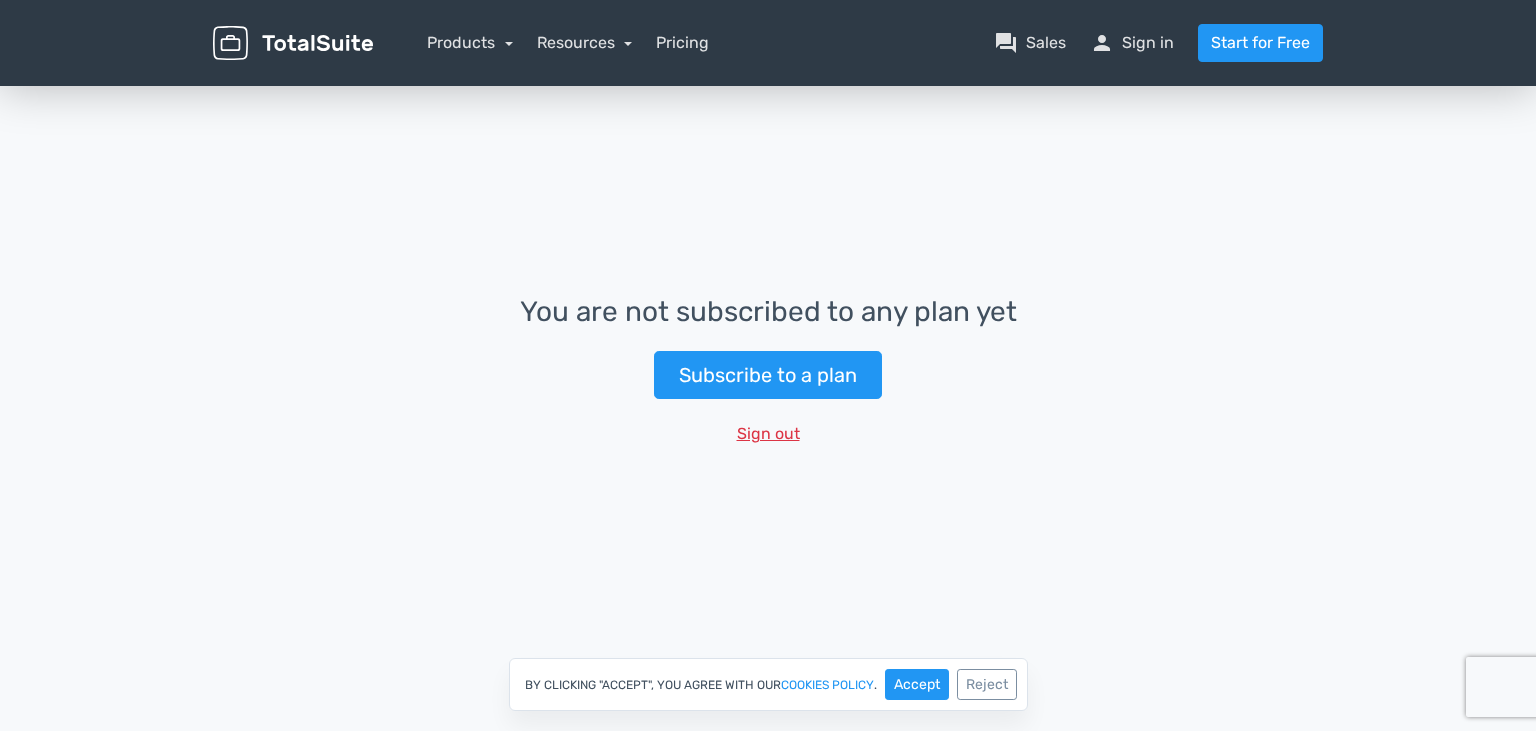 click on "Sign out" at bounding box center (768, 434) 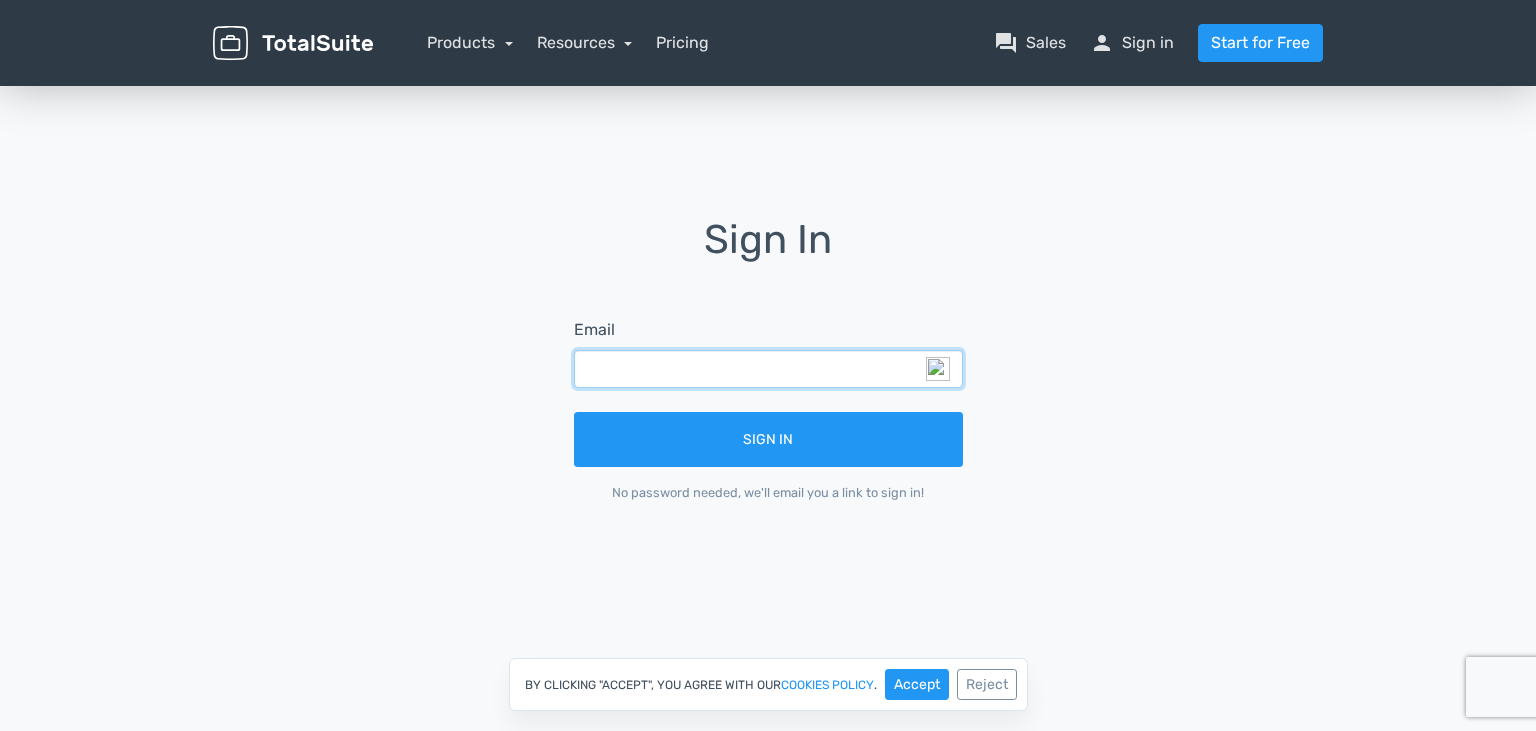 click at bounding box center (768, 369) 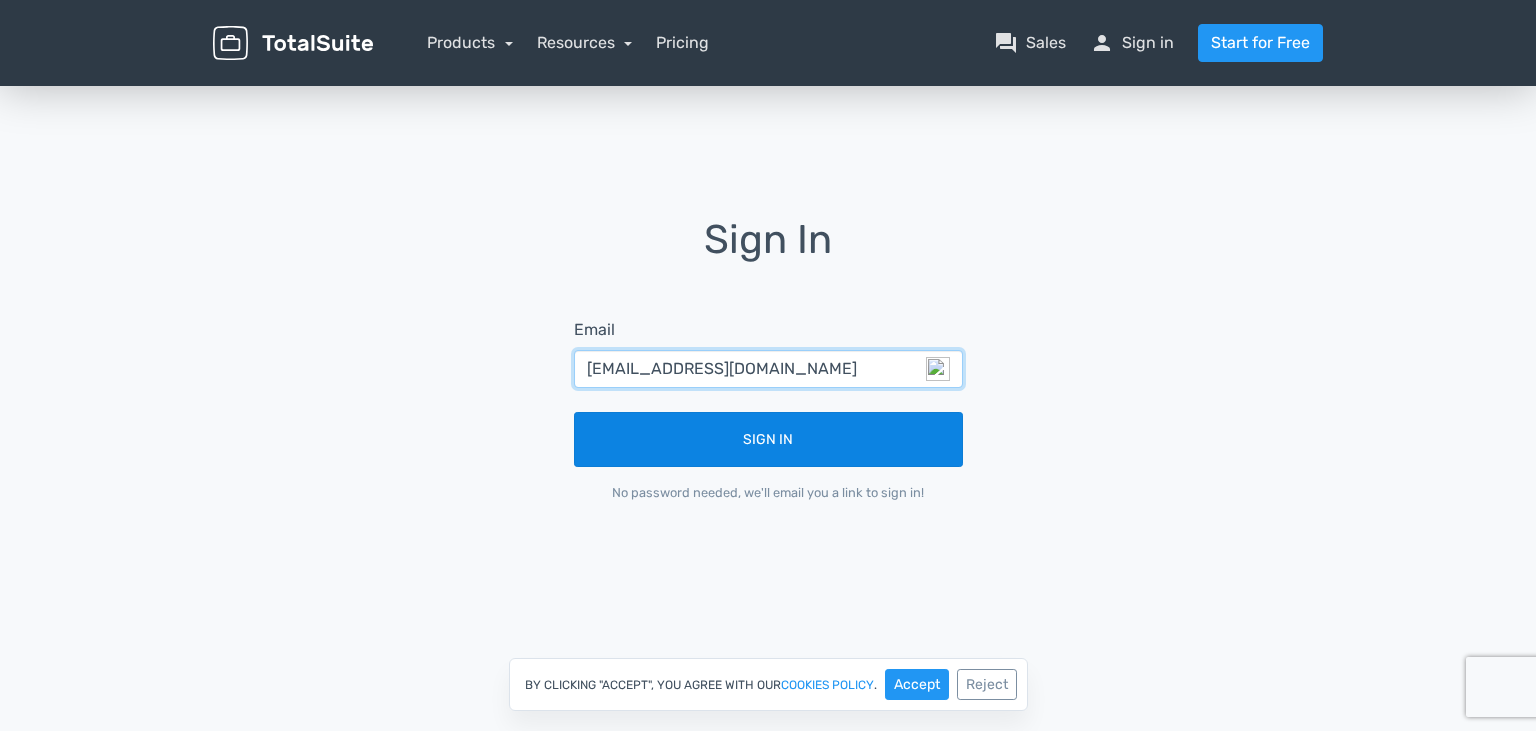 type on "info@fzt.org.pl" 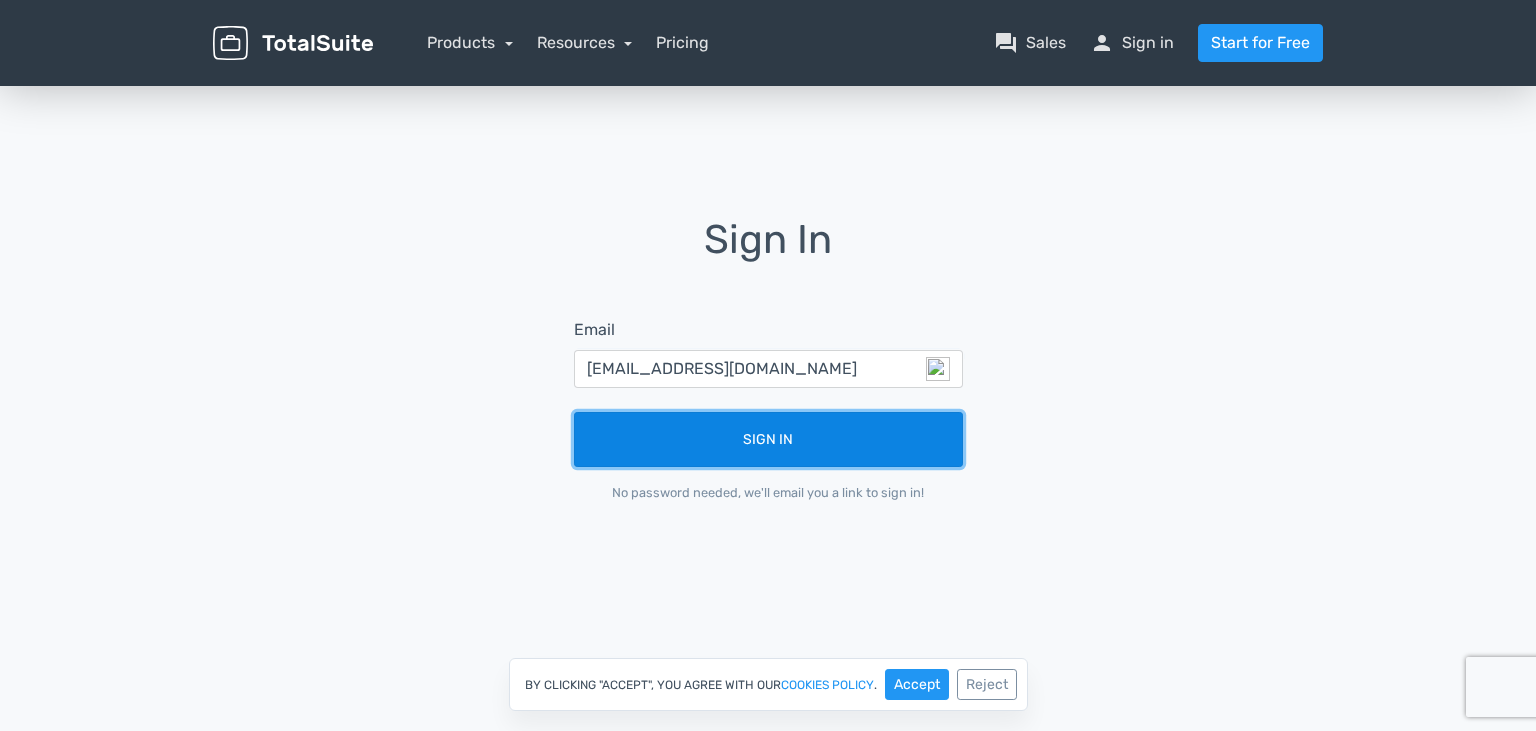 click on "Sign In" at bounding box center [768, 439] 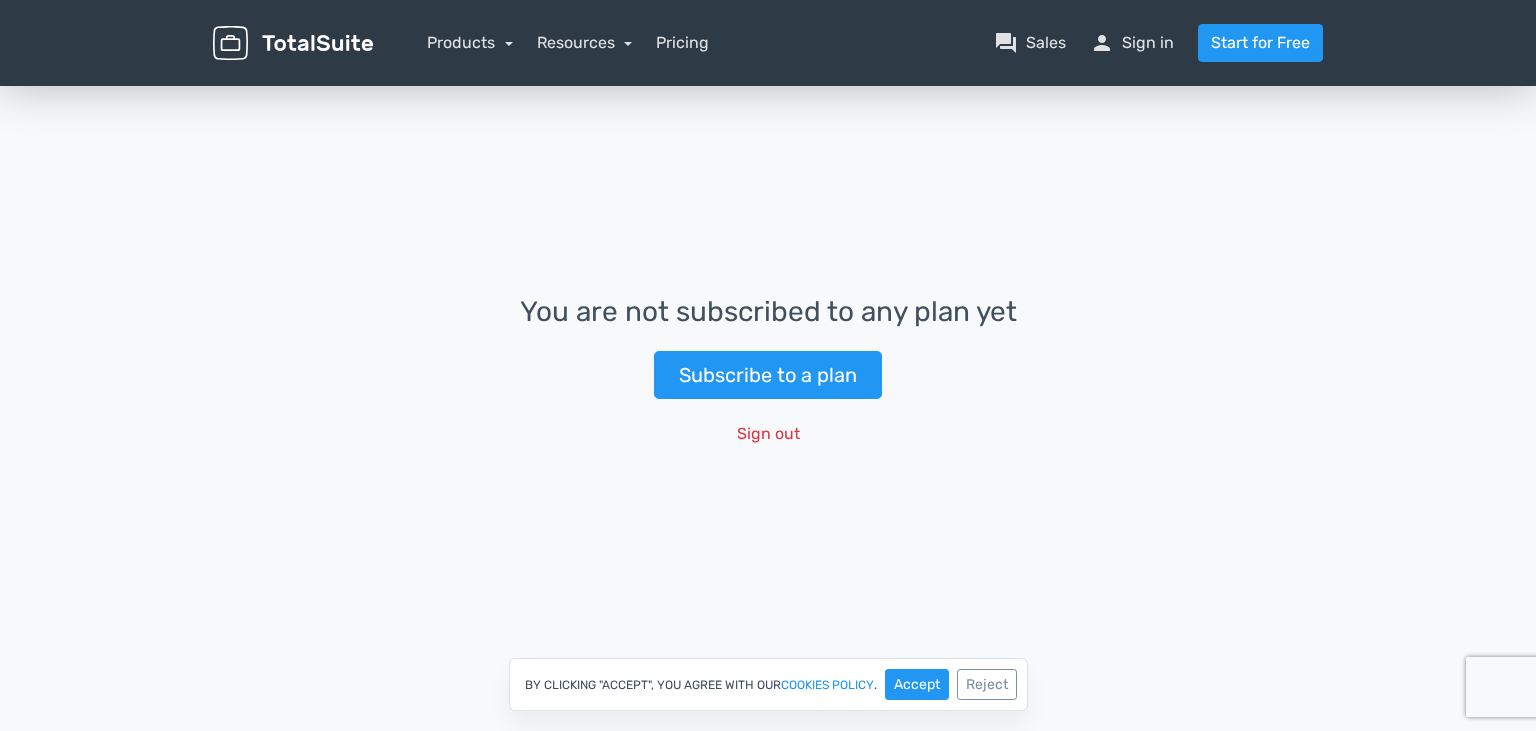 scroll, scrollTop: 0, scrollLeft: 0, axis: both 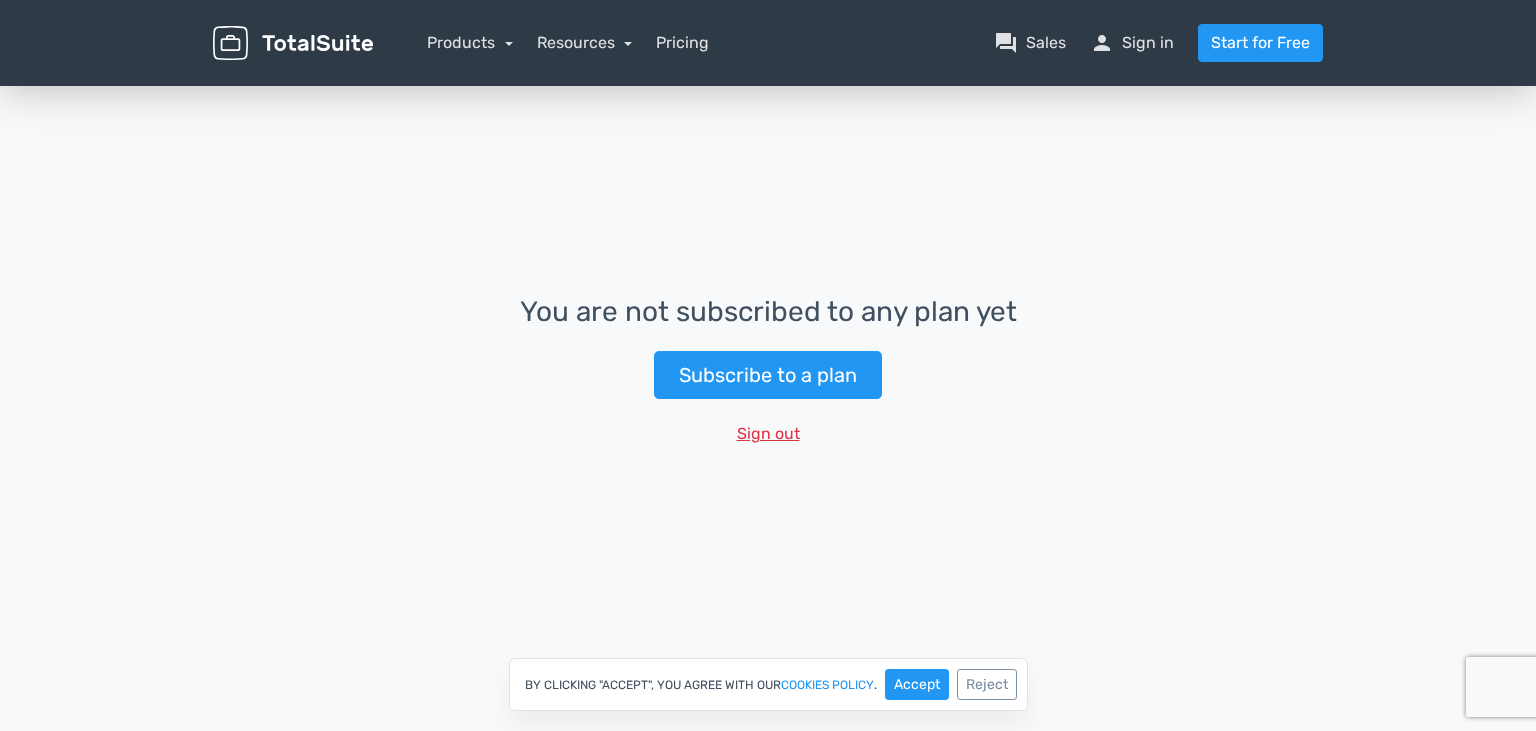 click on "Sign out" at bounding box center (768, 434) 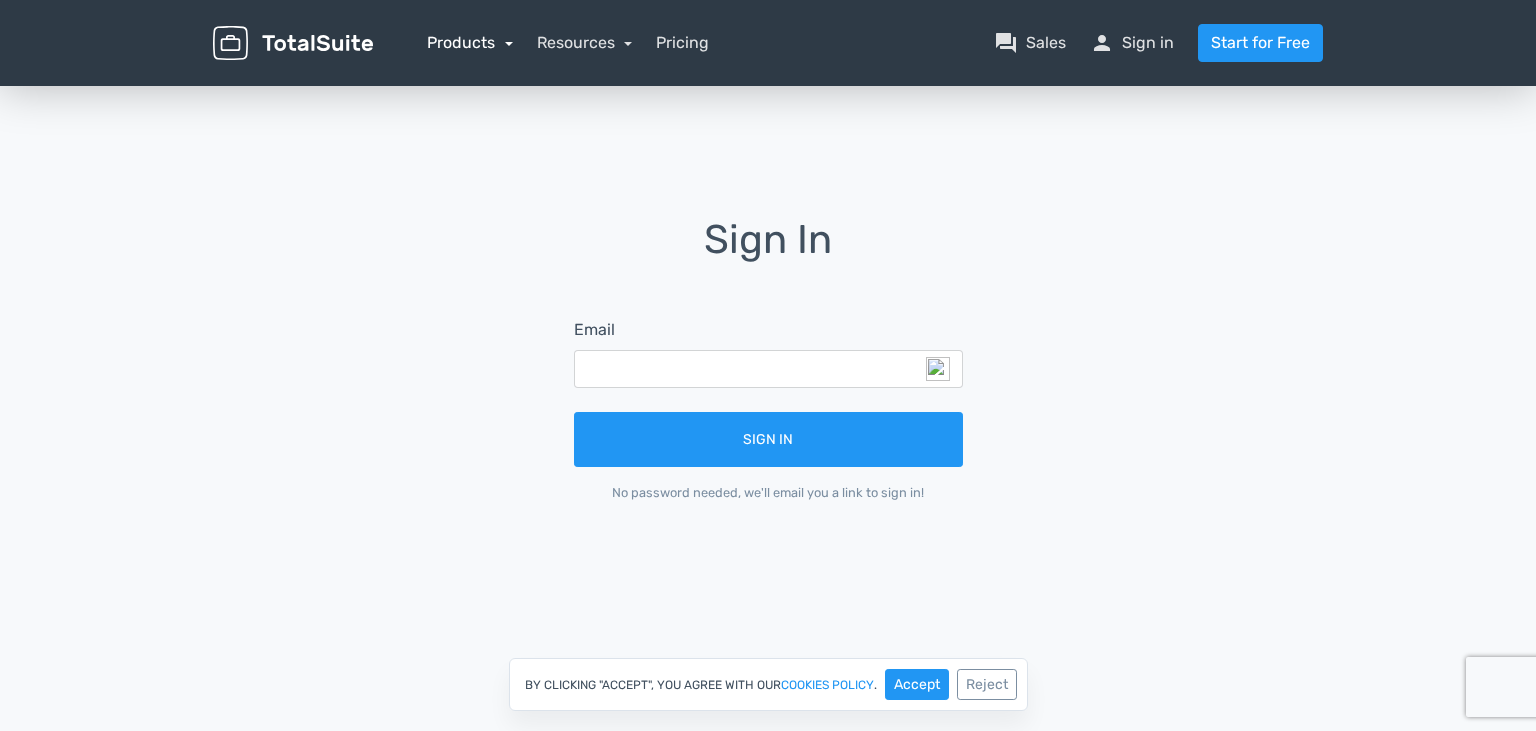 click on "Products" at bounding box center (470, 42) 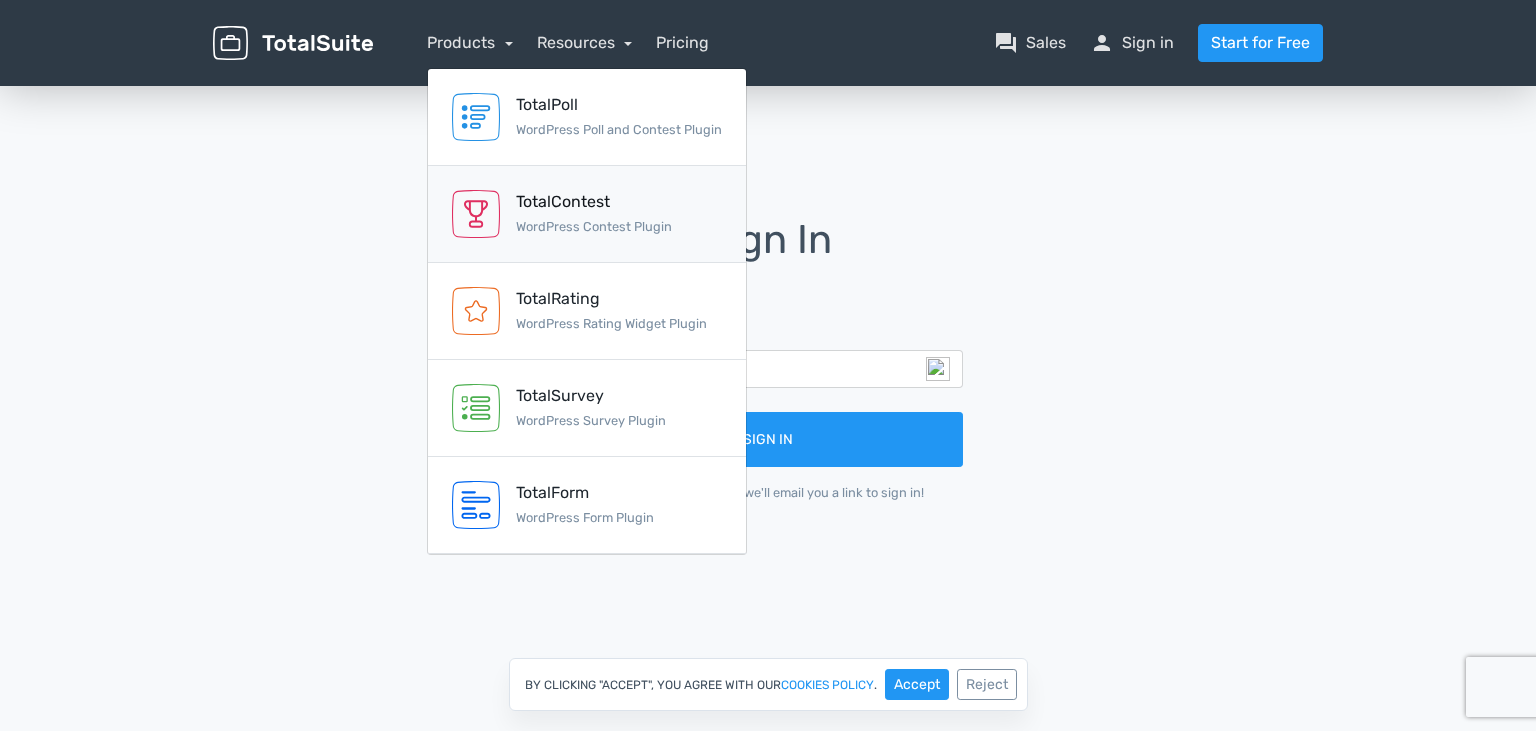 click on "TotalContest" at bounding box center (594, 202) 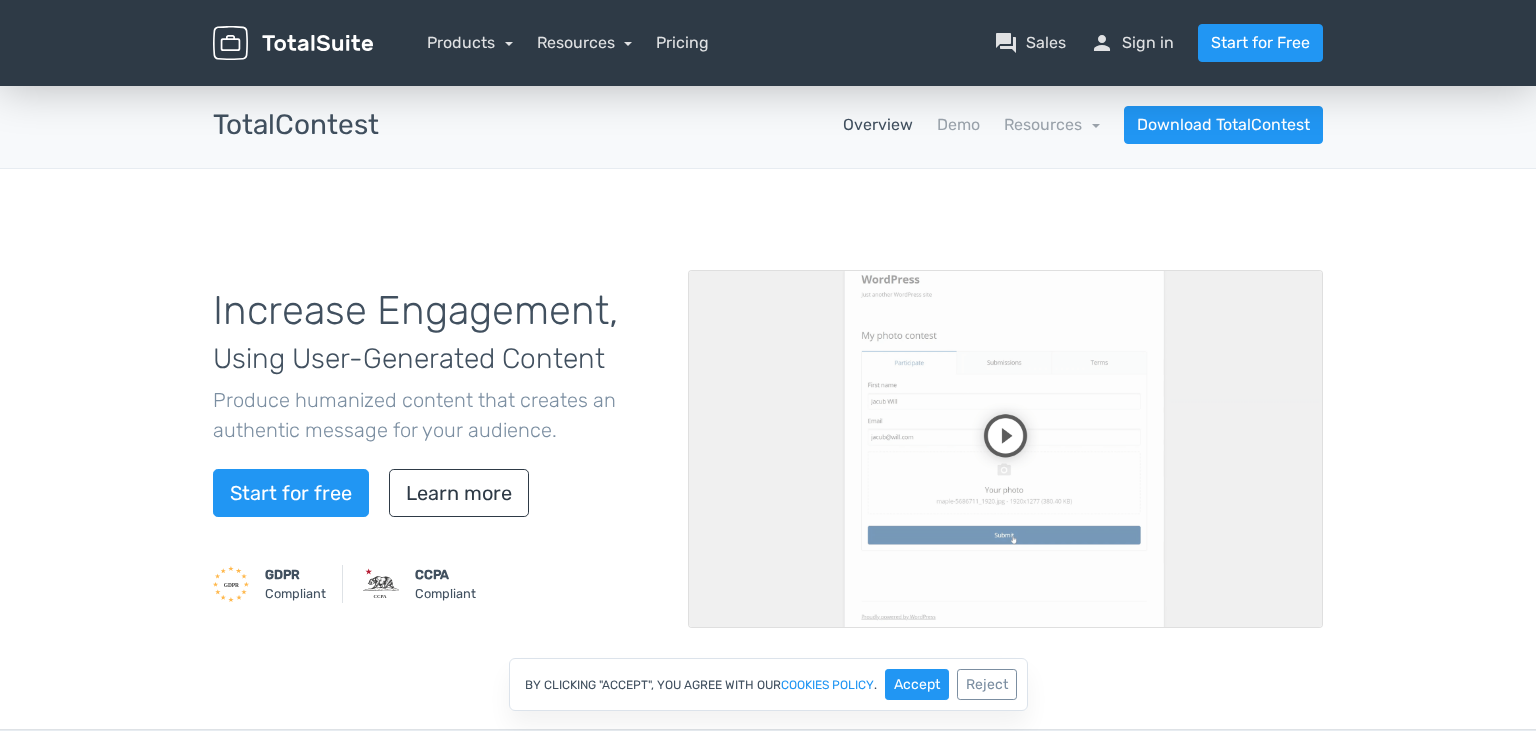 scroll, scrollTop: 0, scrollLeft: 0, axis: both 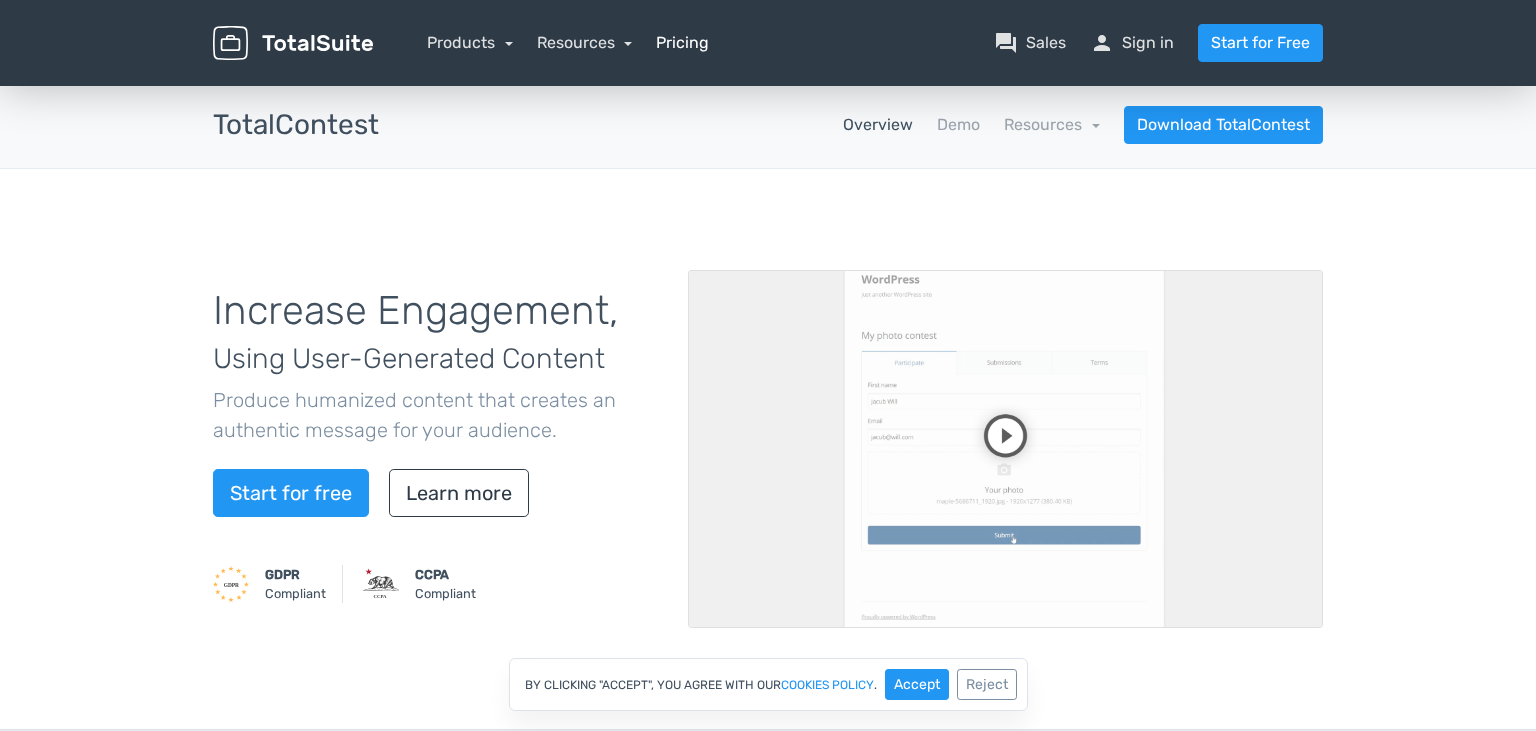 click on "Pricing" at bounding box center [682, 43] 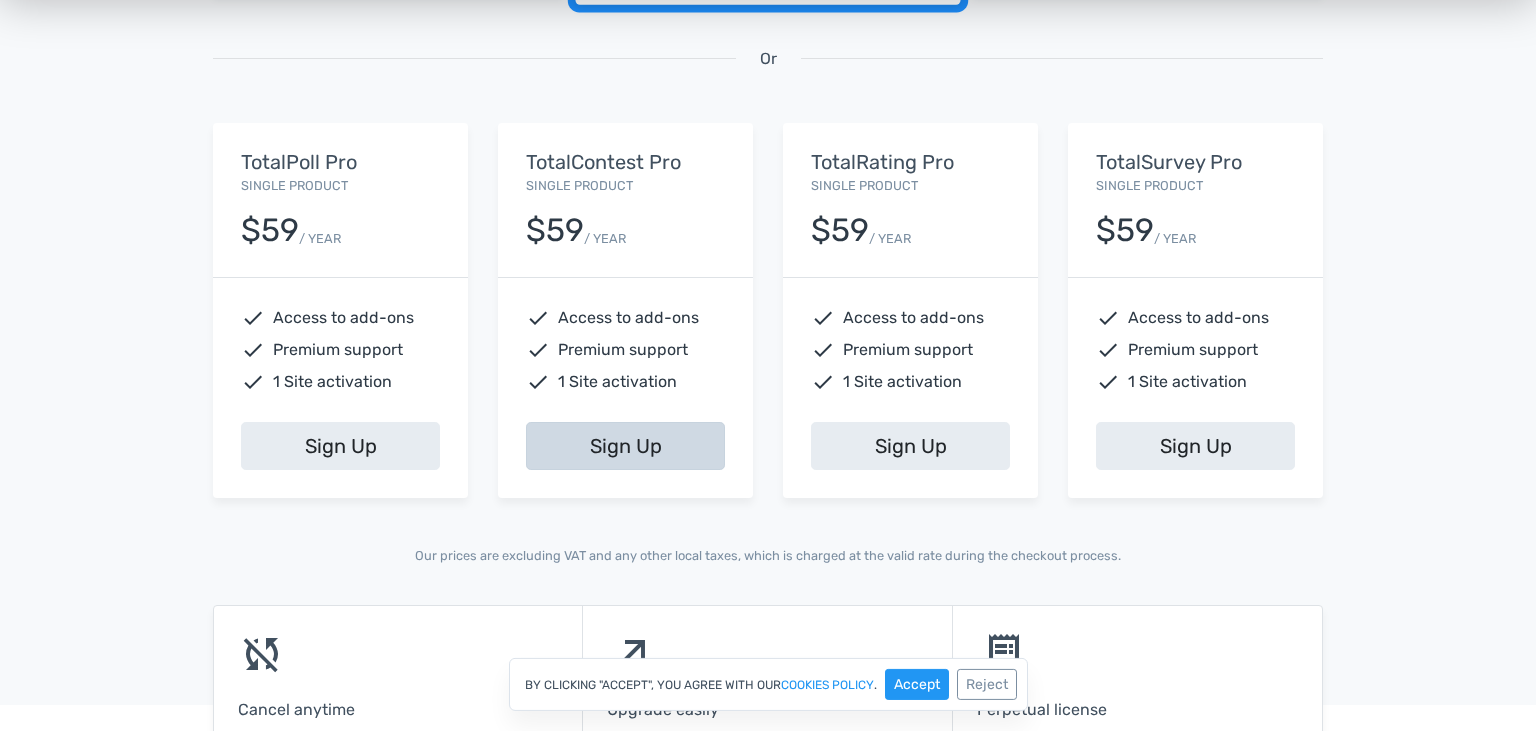 scroll, scrollTop: 633, scrollLeft: 0, axis: vertical 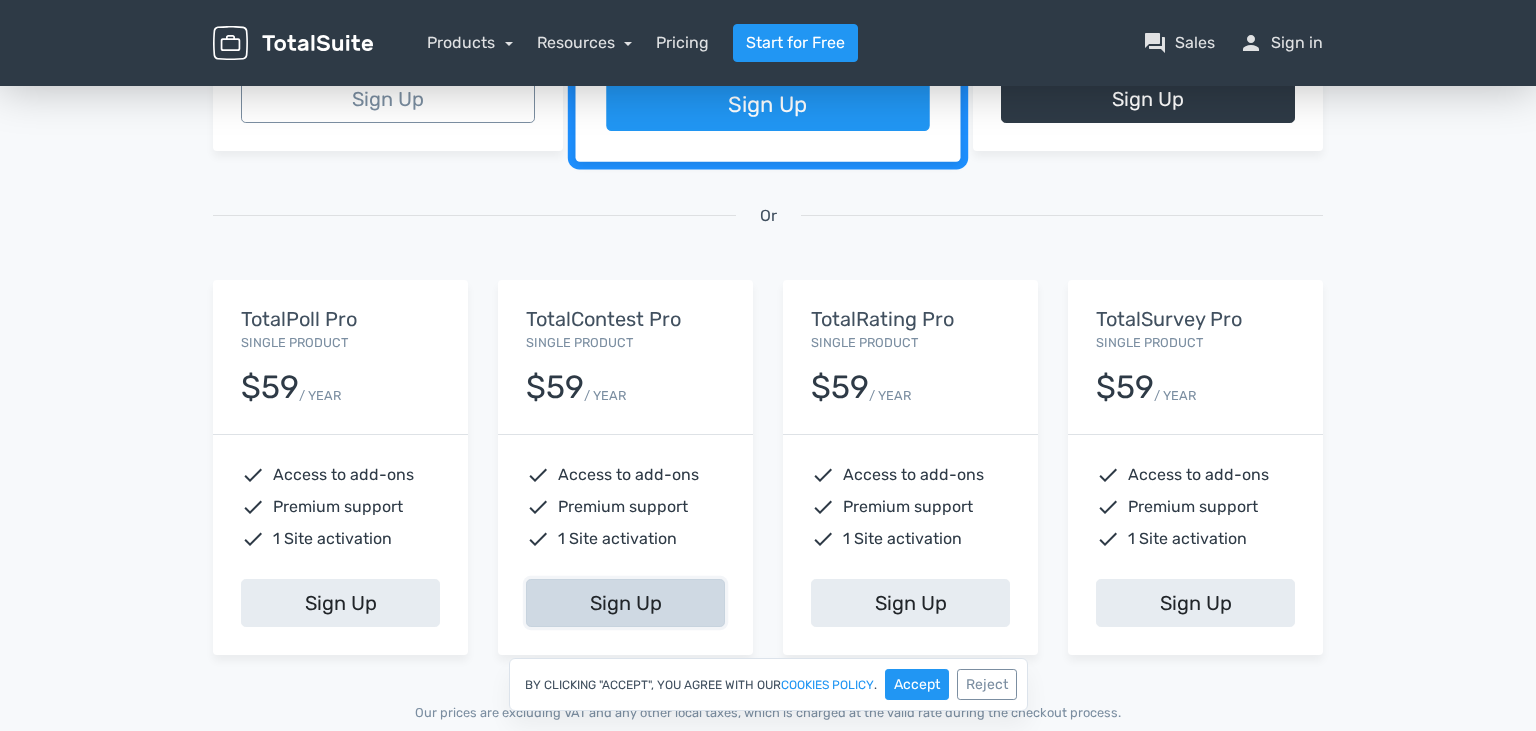 click on "Sign Up" at bounding box center [625, 603] 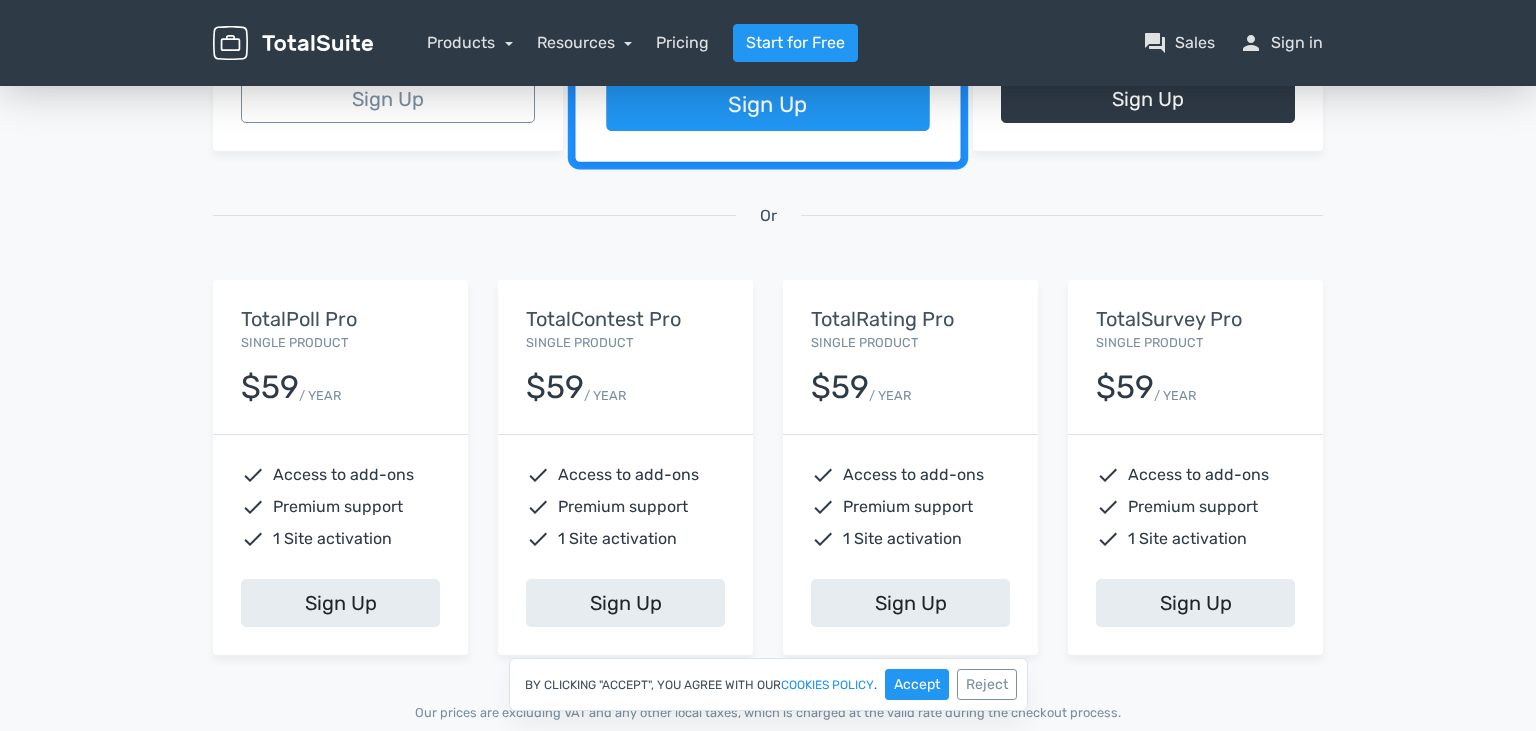 scroll, scrollTop: 0, scrollLeft: 0, axis: both 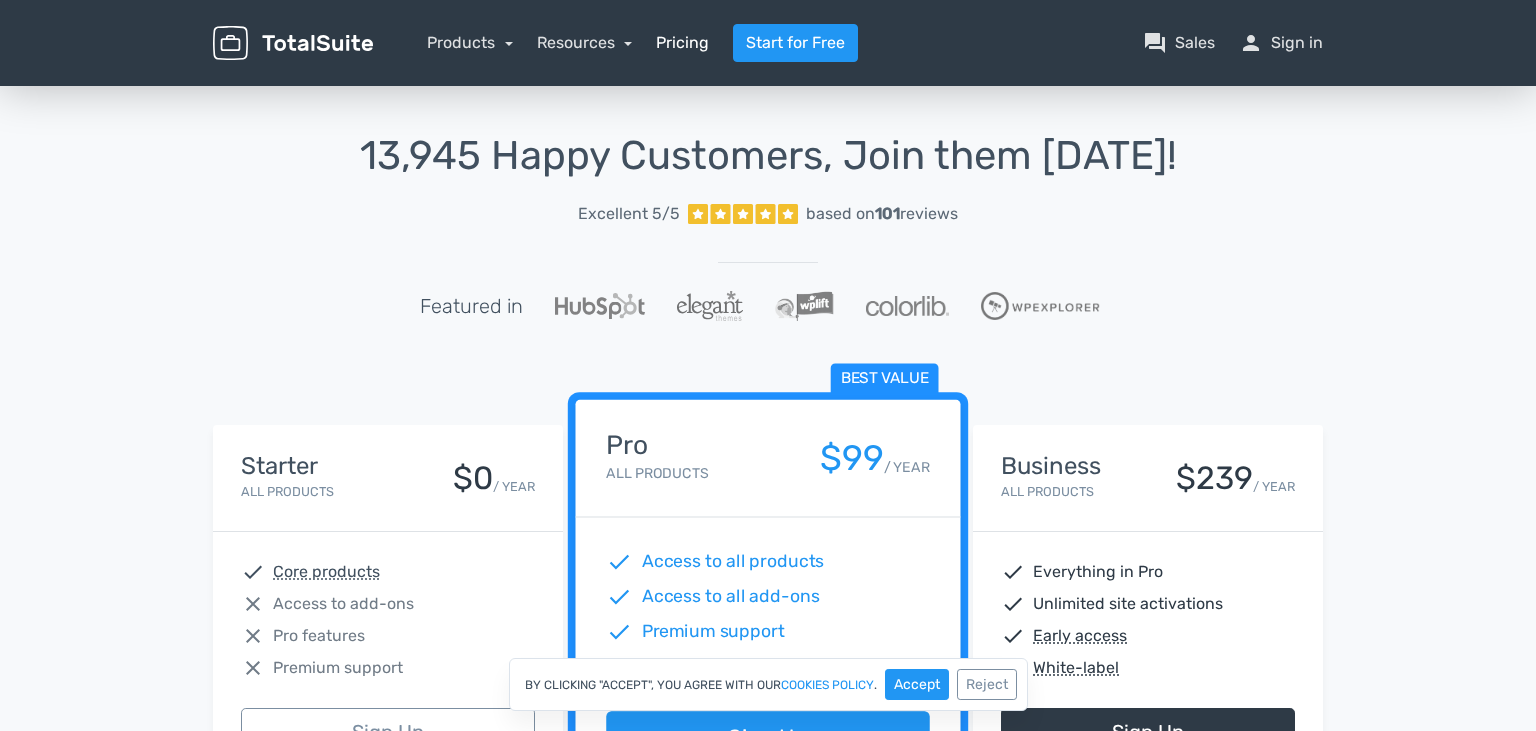 click on "Pricing" at bounding box center (682, 43) 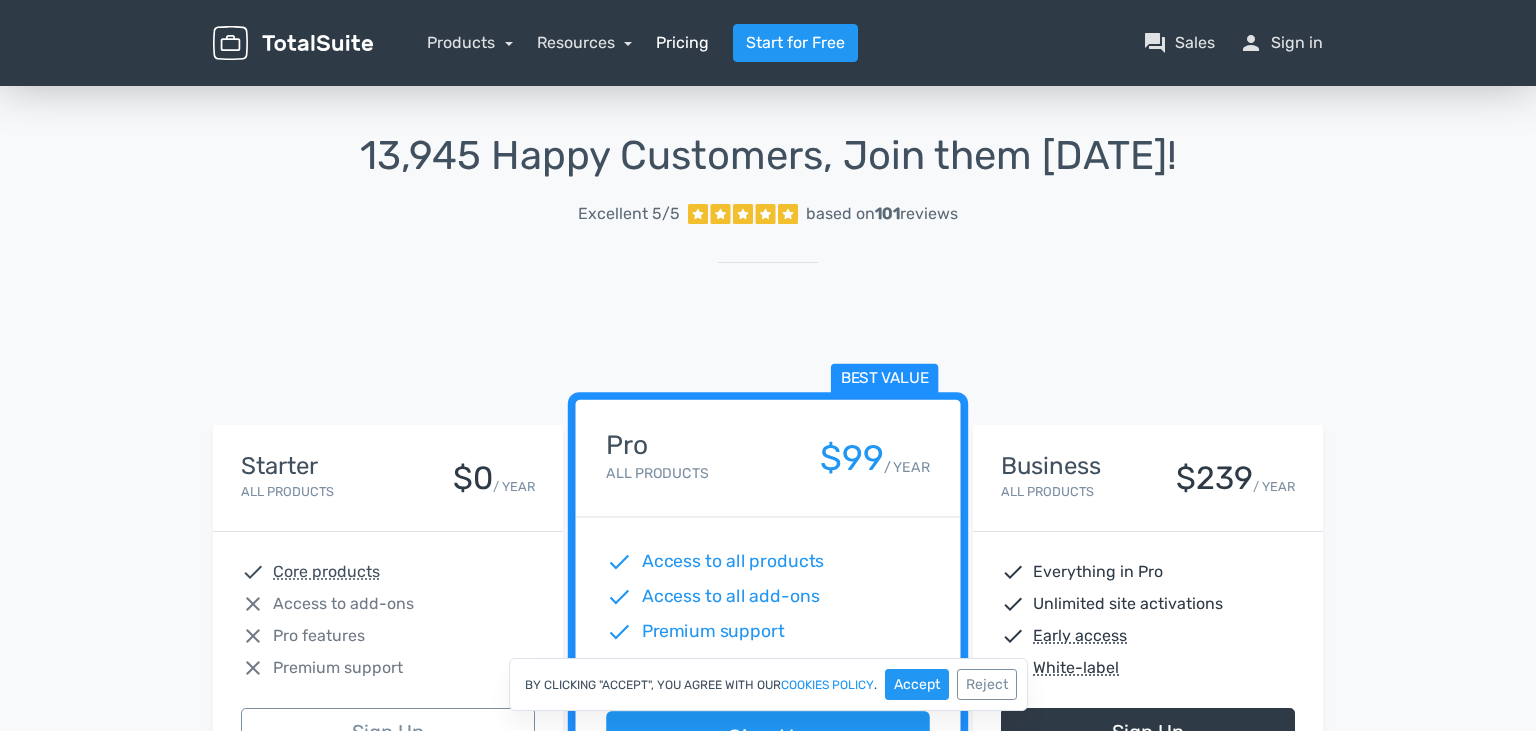 scroll, scrollTop: 0, scrollLeft: 0, axis: both 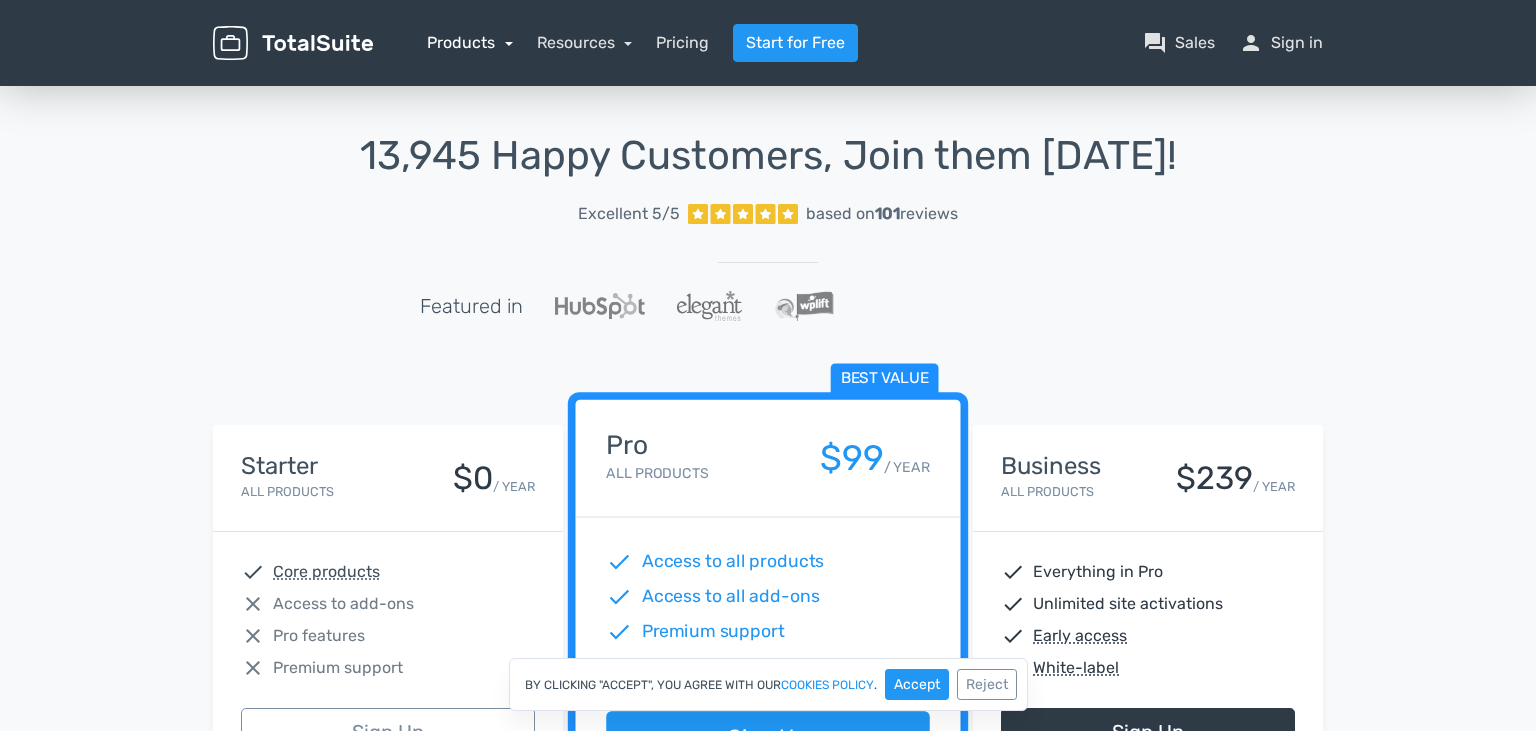 click on "Products" at bounding box center (470, 42) 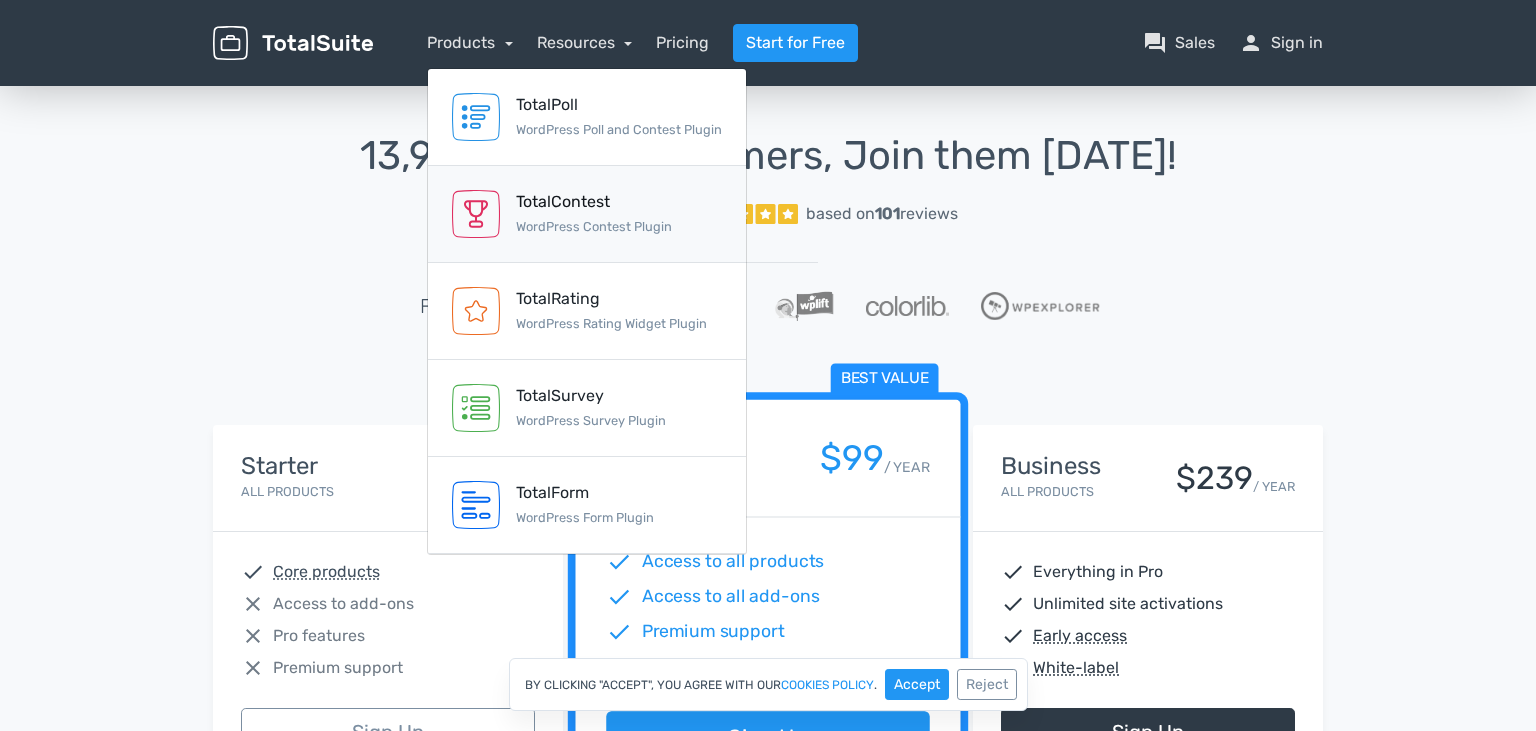 click on "TotalContest" at bounding box center (594, 202) 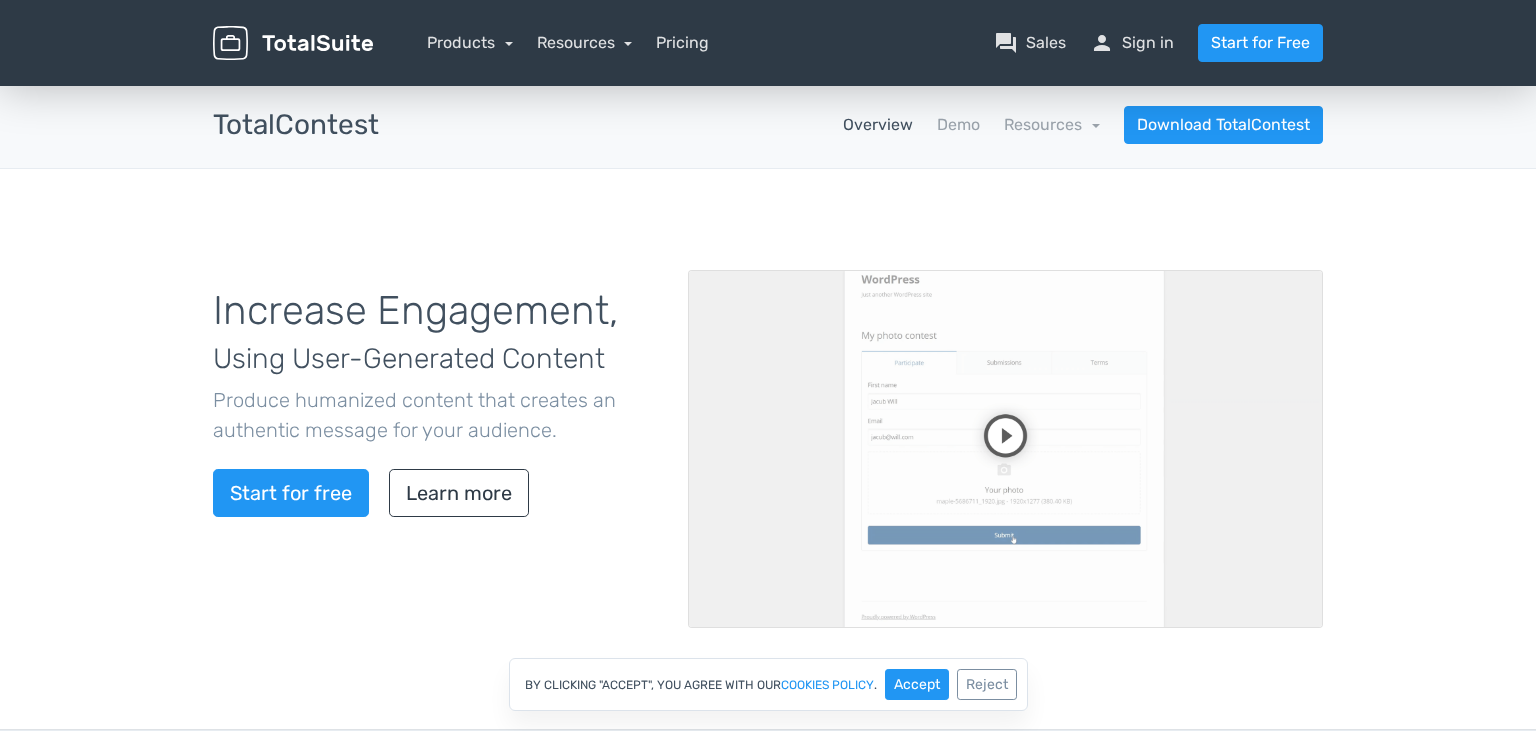 scroll, scrollTop: 0, scrollLeft: 0, axis: both 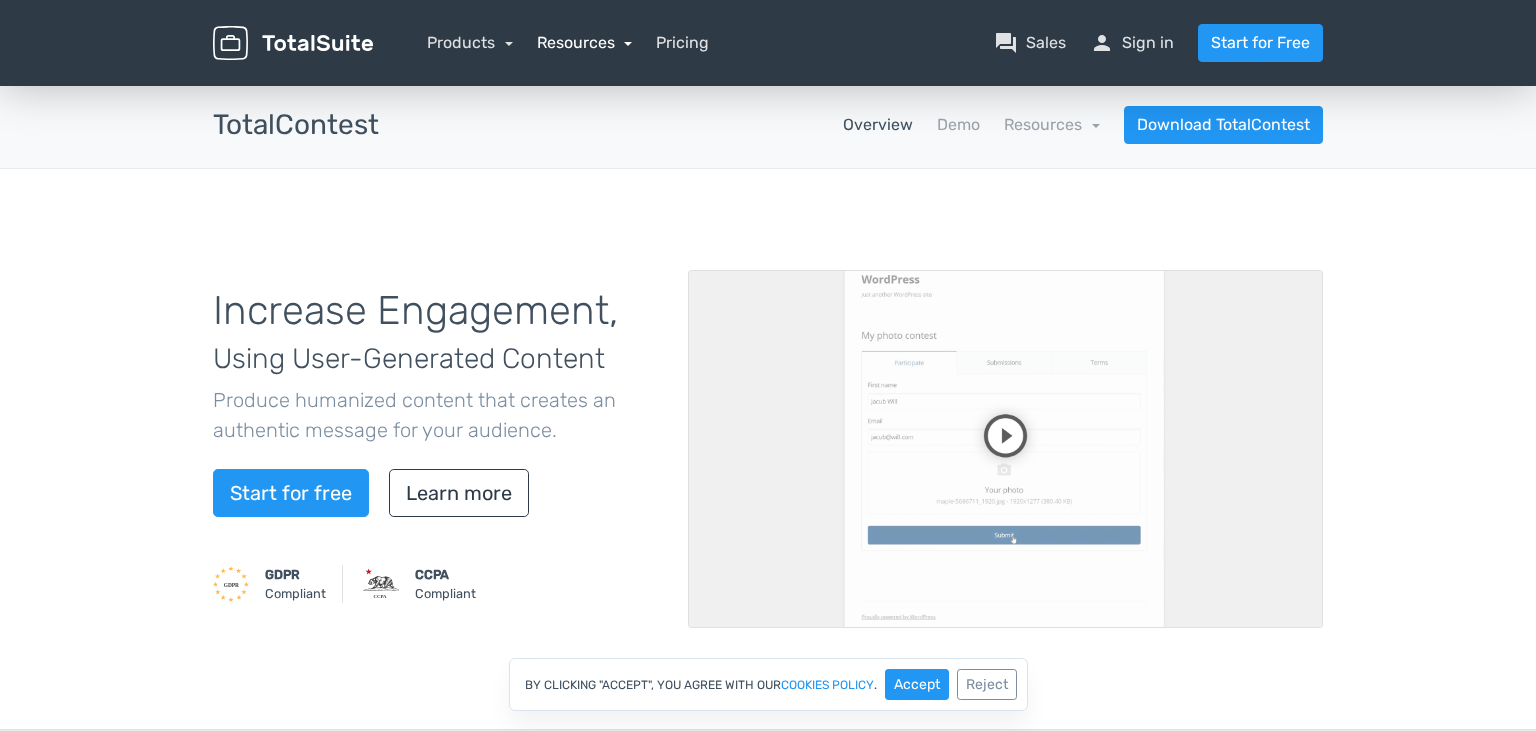 click on "Resources" at bounding box center [585, 42] 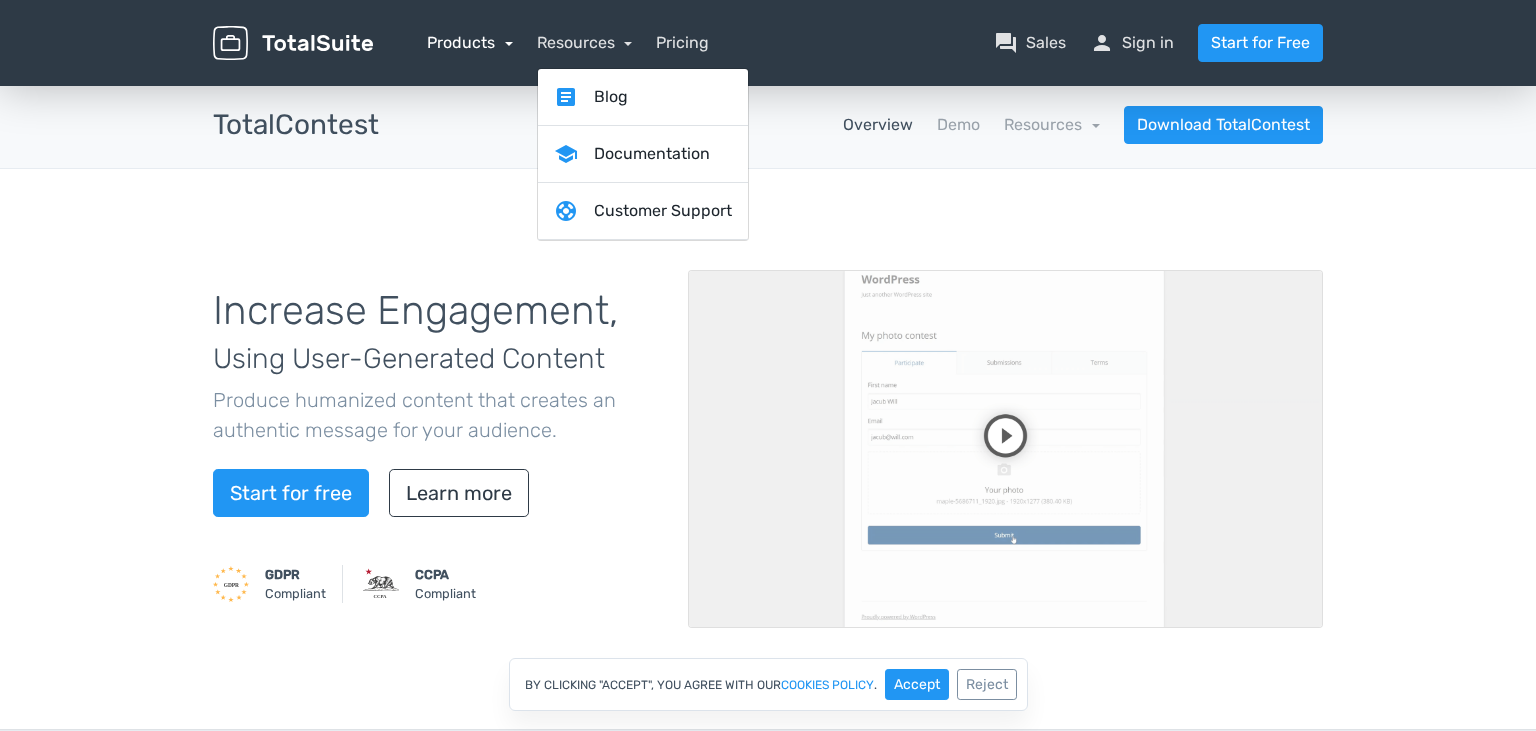 click on "Products" at bounding box center [470, 42] 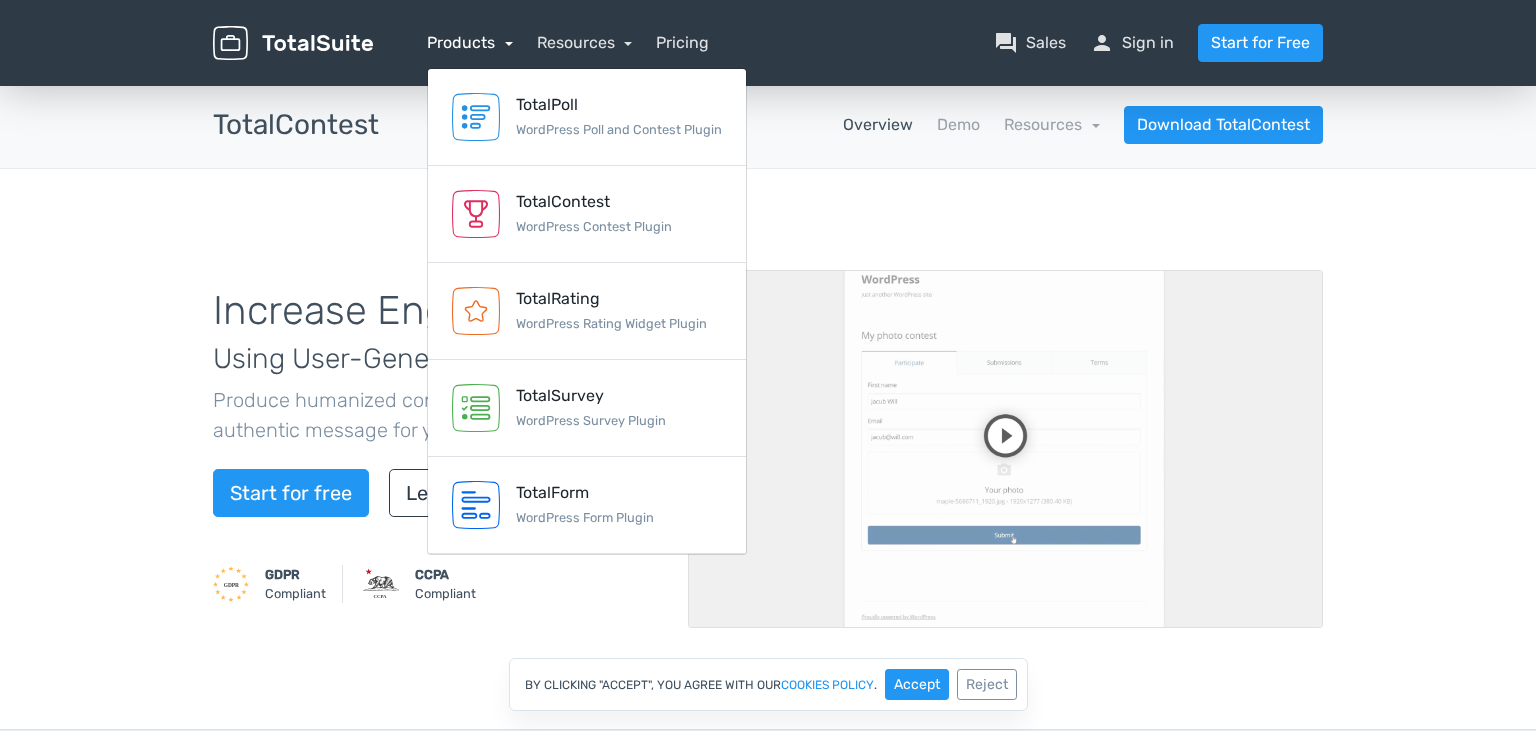scroll, scrollTop: 950, scrollLeft: 0, axis: vertical 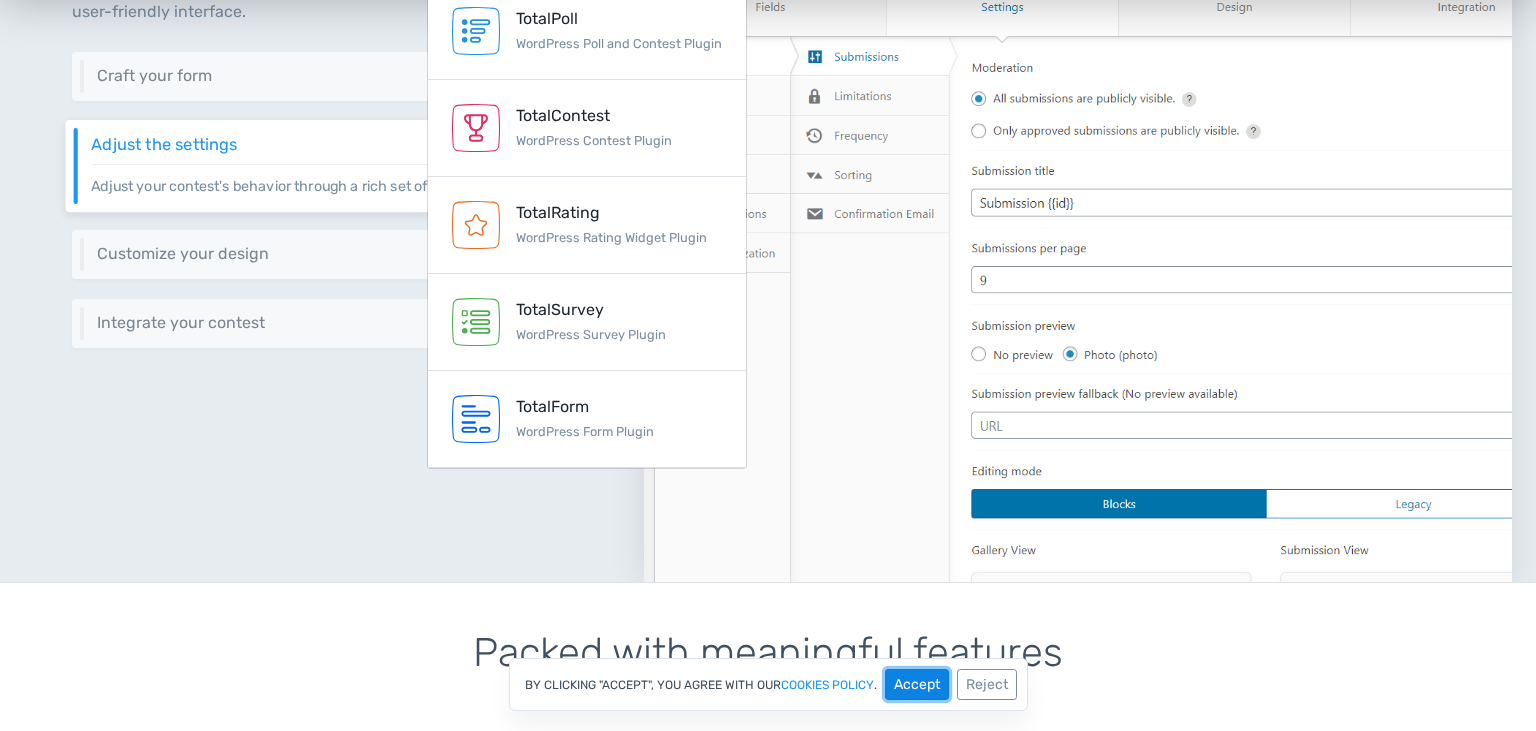 click on "Accept" at bounding box center (917, 684) 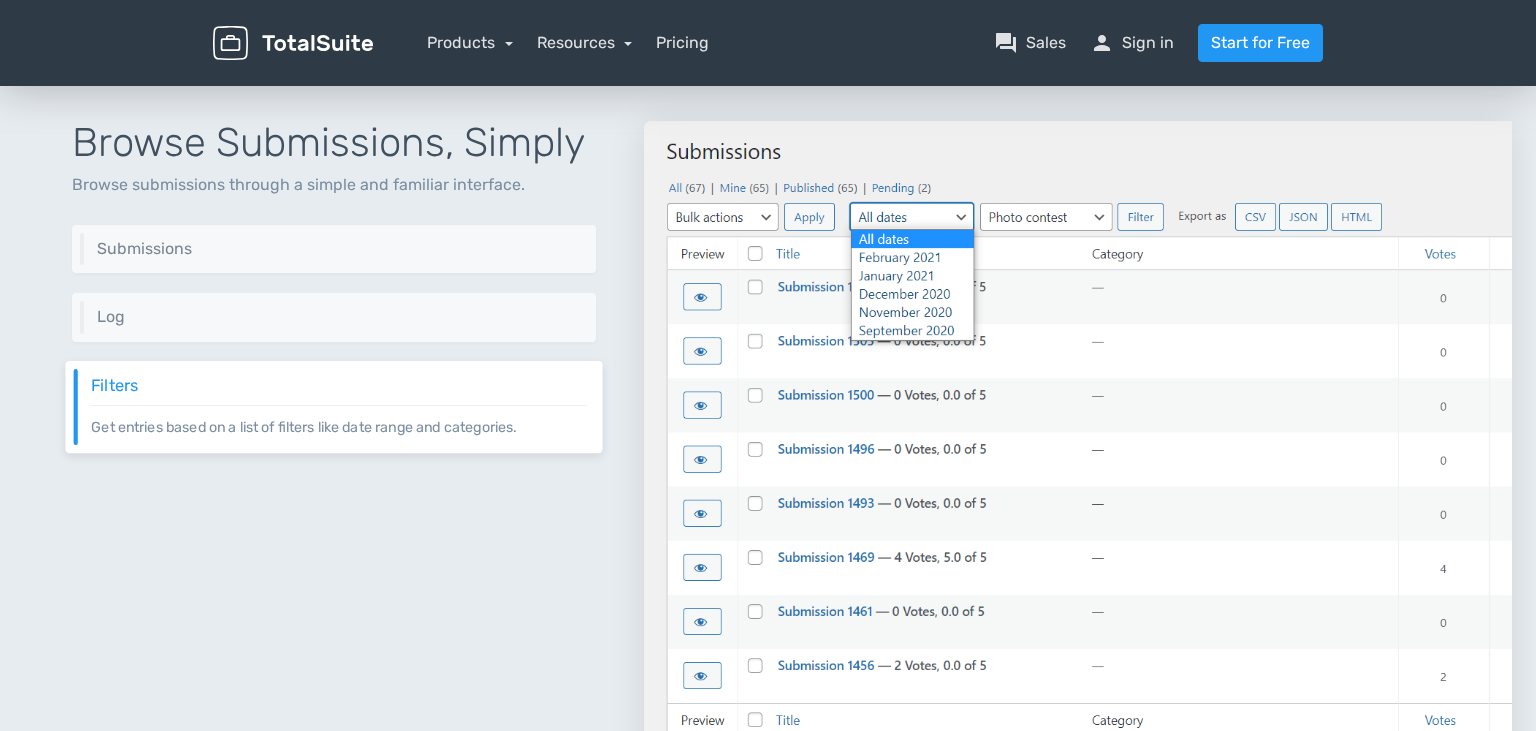 scroll, scrollTop: 0, scrollLeft: 0, axis: both 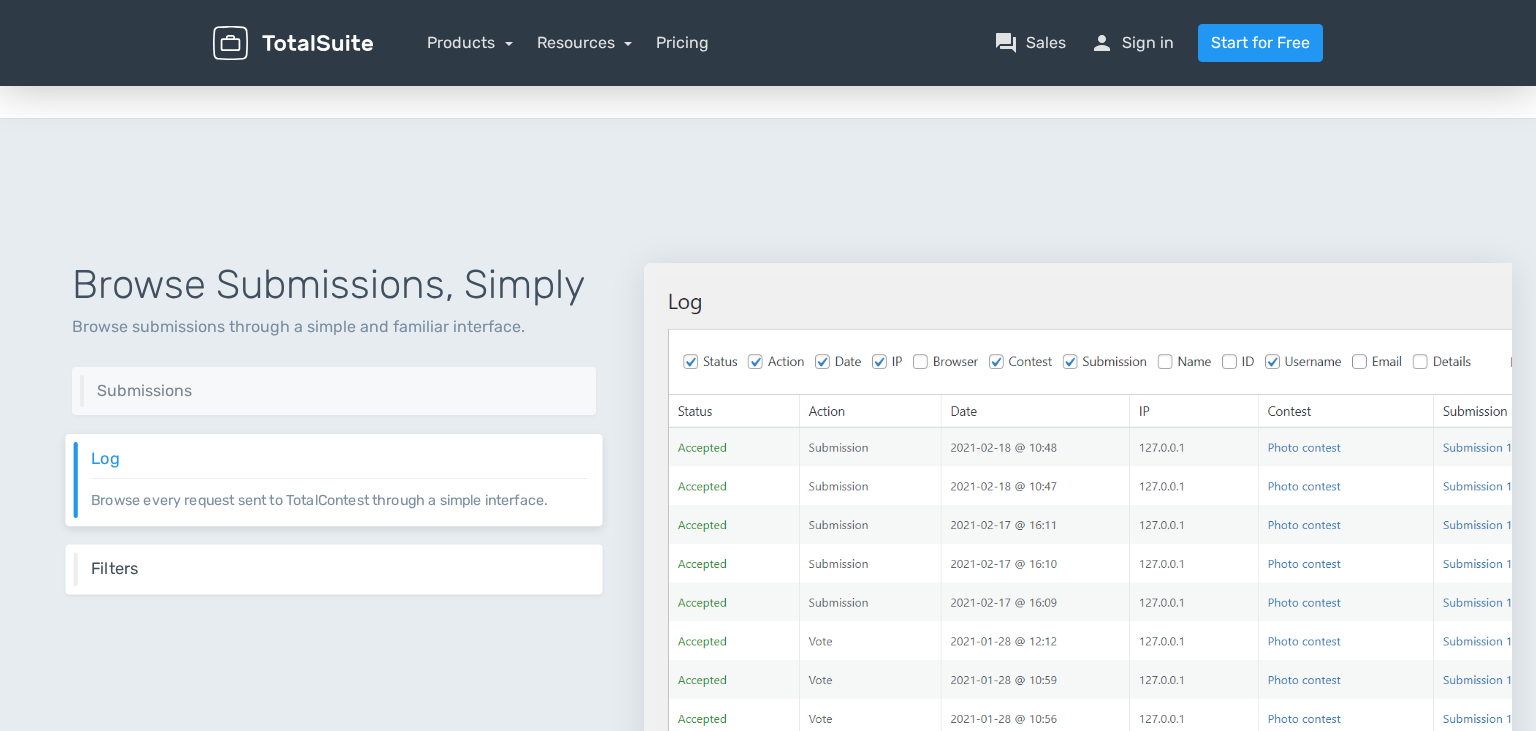 click on "Filters" at bounding box center (339, 569) 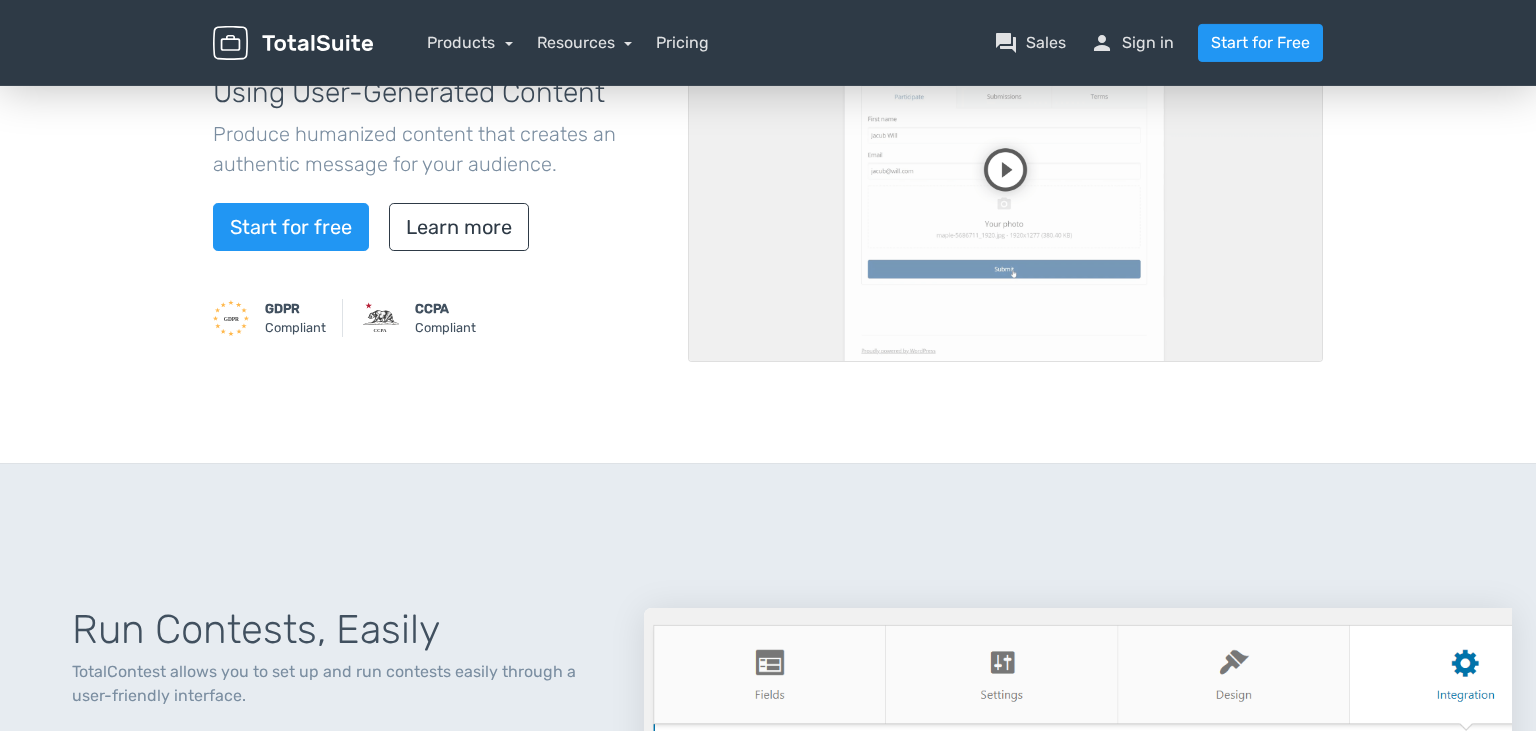 scroll, scrollTop: 0, scrollLeft: 0, axis: both 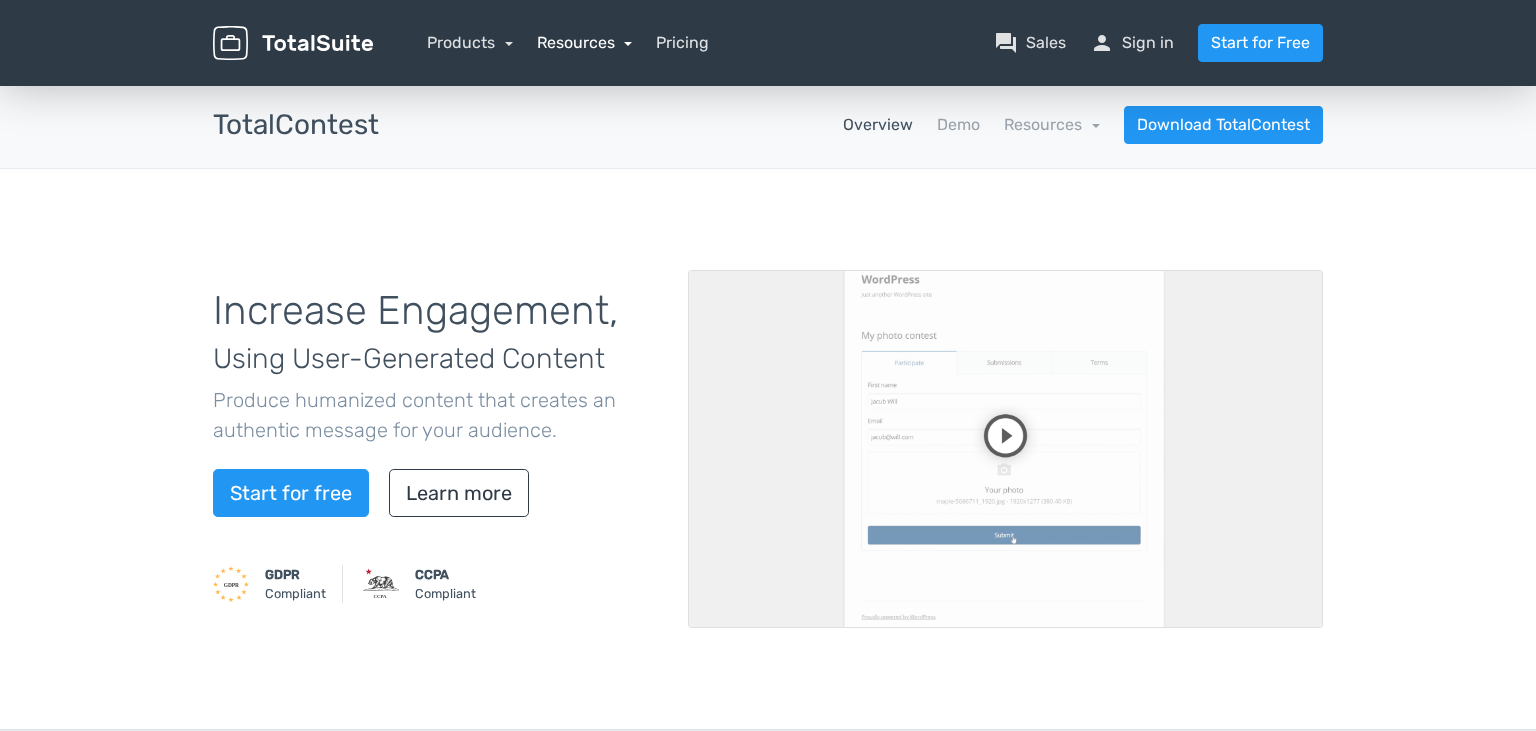 click on "Resources" at bounding box center (585, 42) 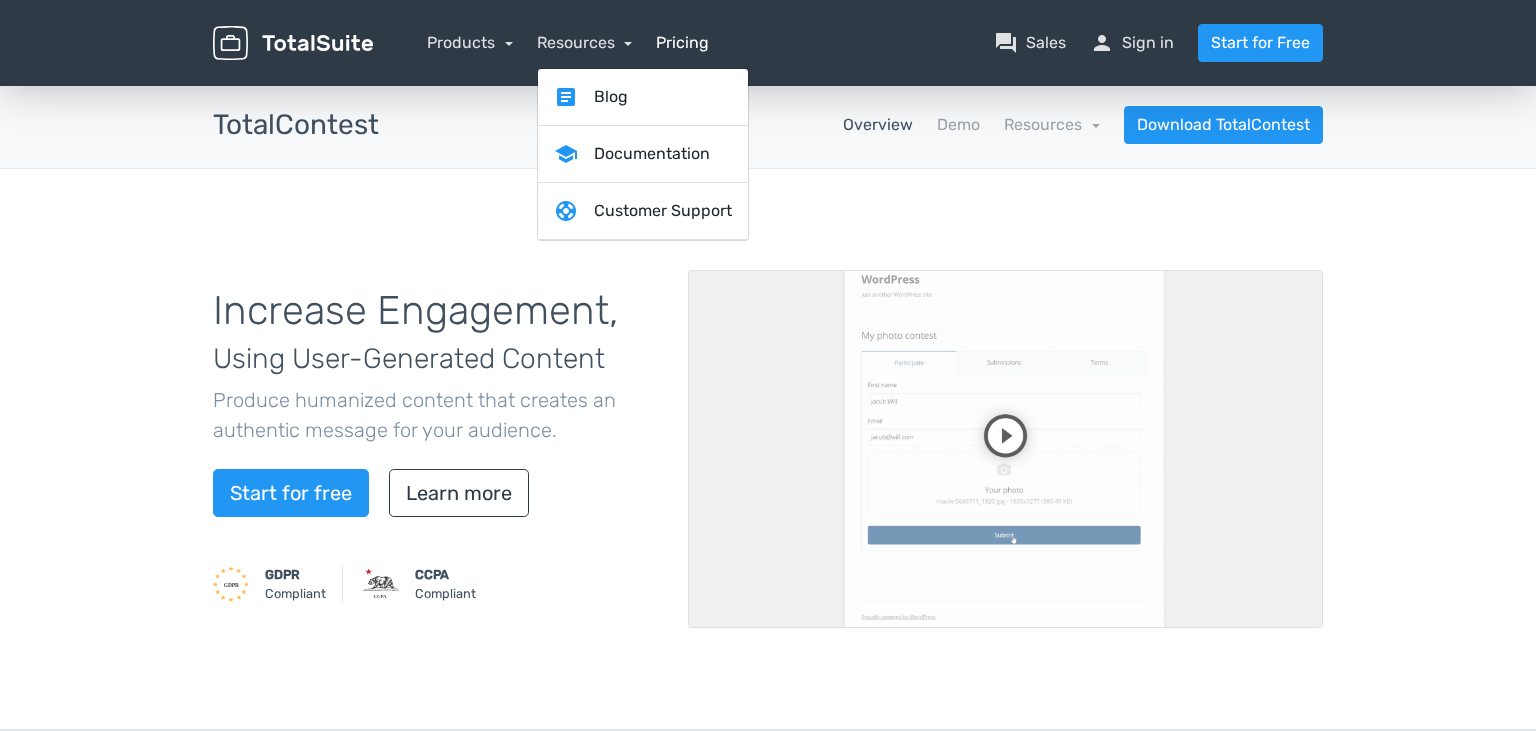 click on "Pricing" at bounding box center (682, 43) 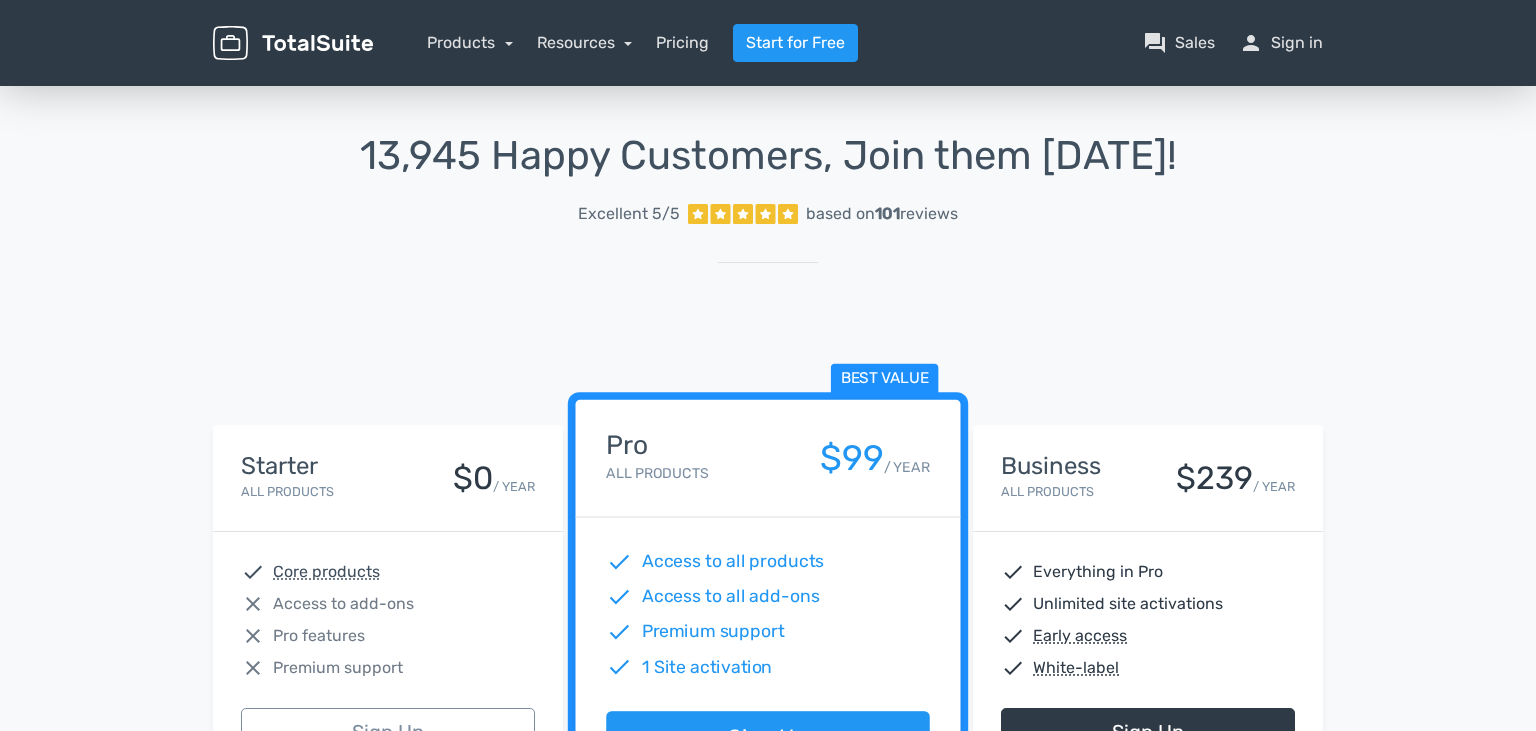 scroll, scrollTop: 0, scrollLeft: 0, axis: both 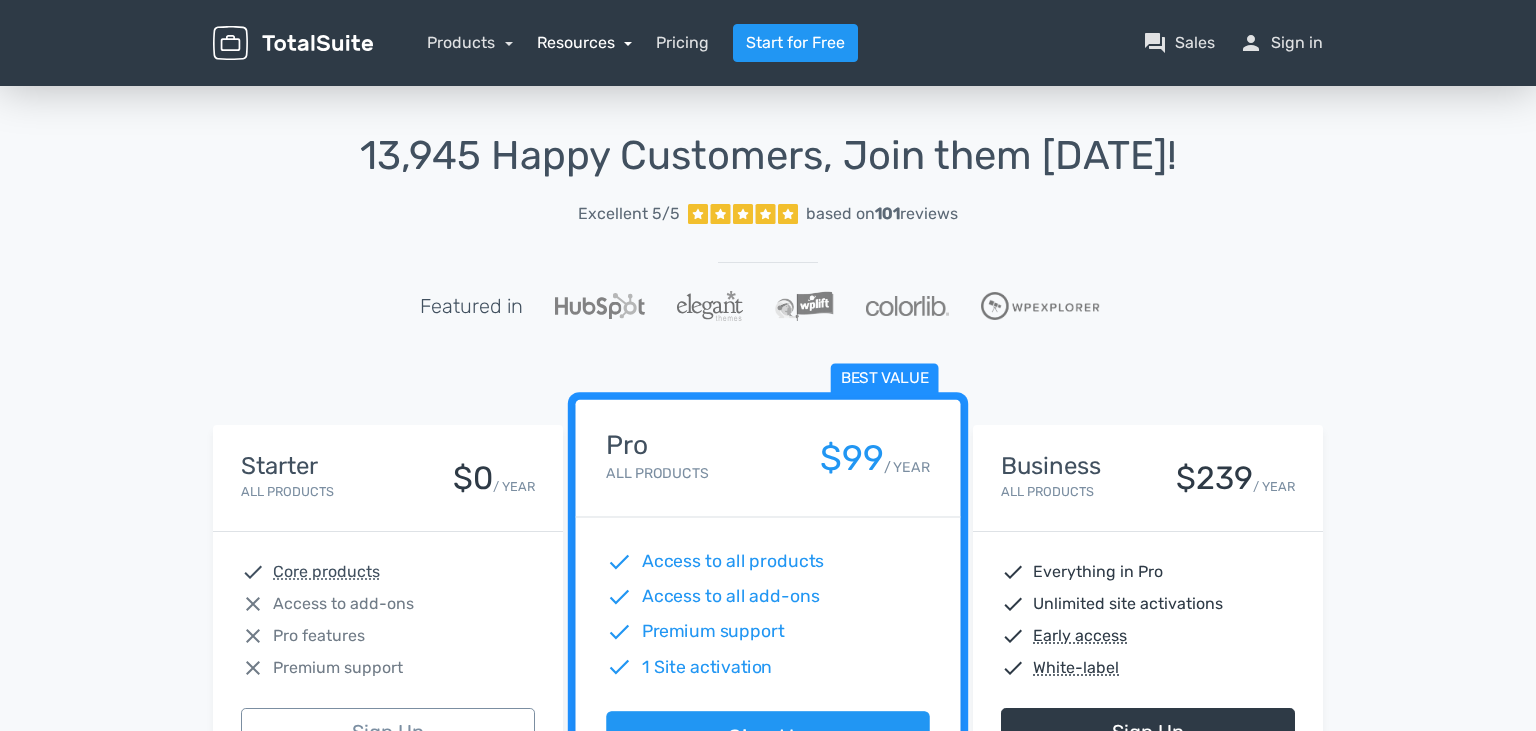 click on "Resources" at bounding box center (585, 42) 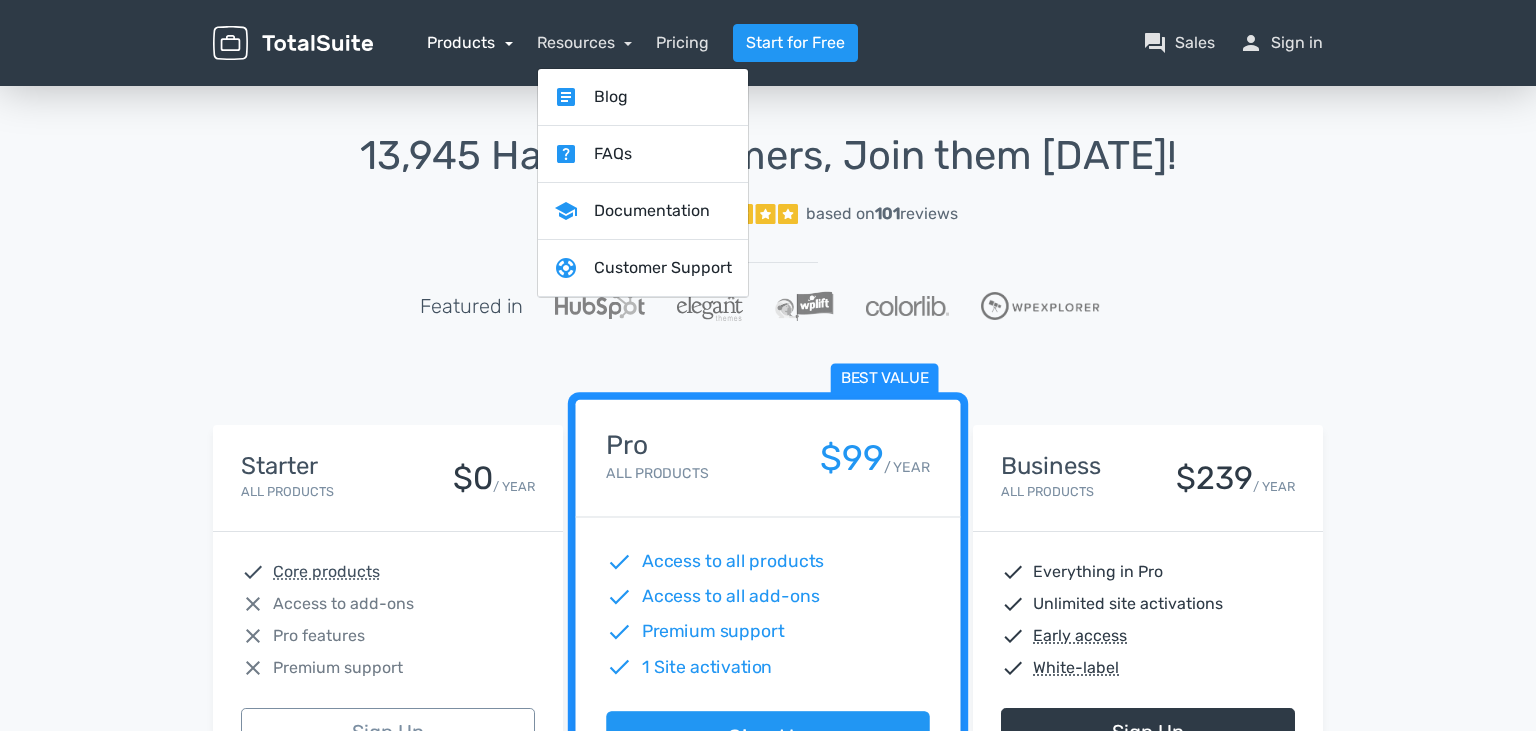 click on "Products" at bounding box center [470, 42] 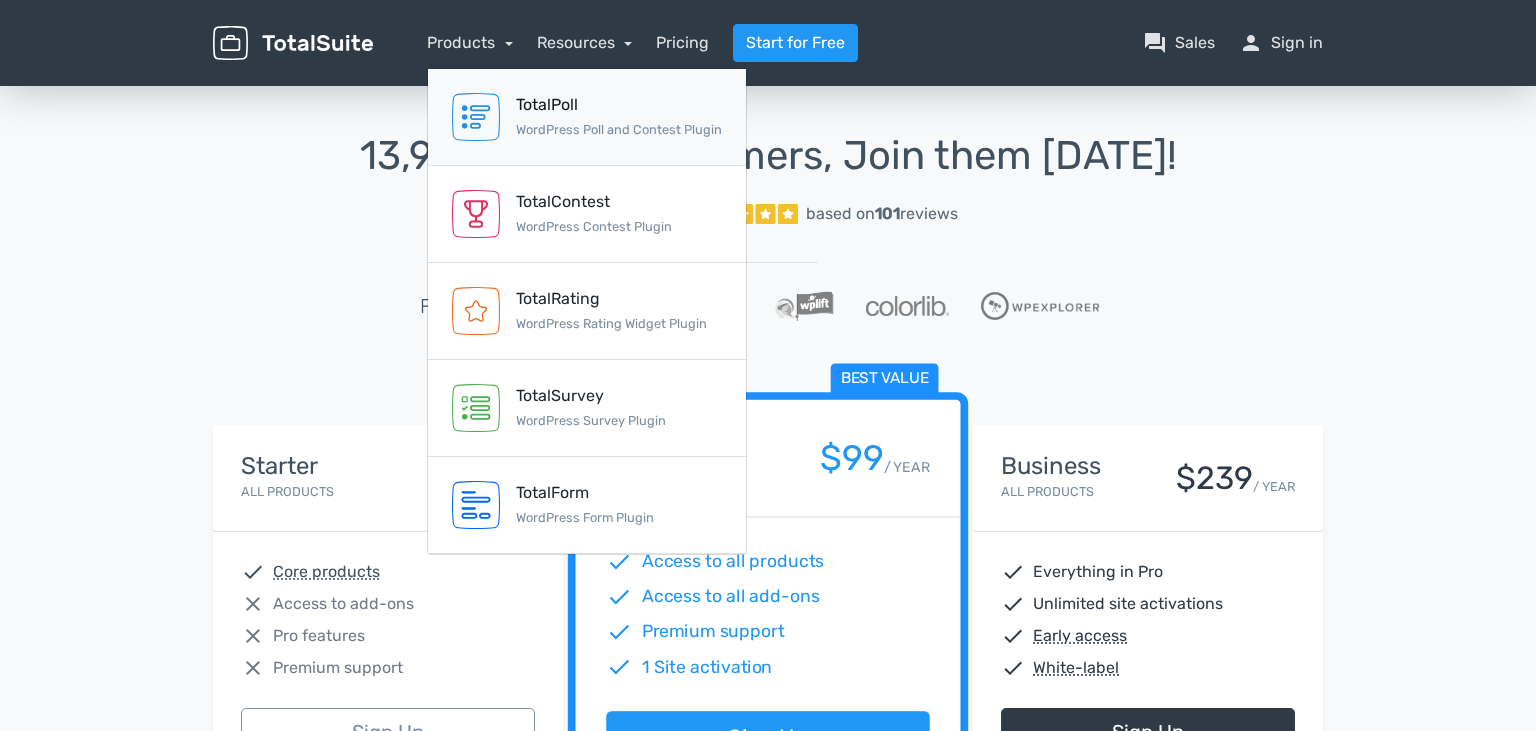 click on "TotalPoll" at bounding box center (619, 105) 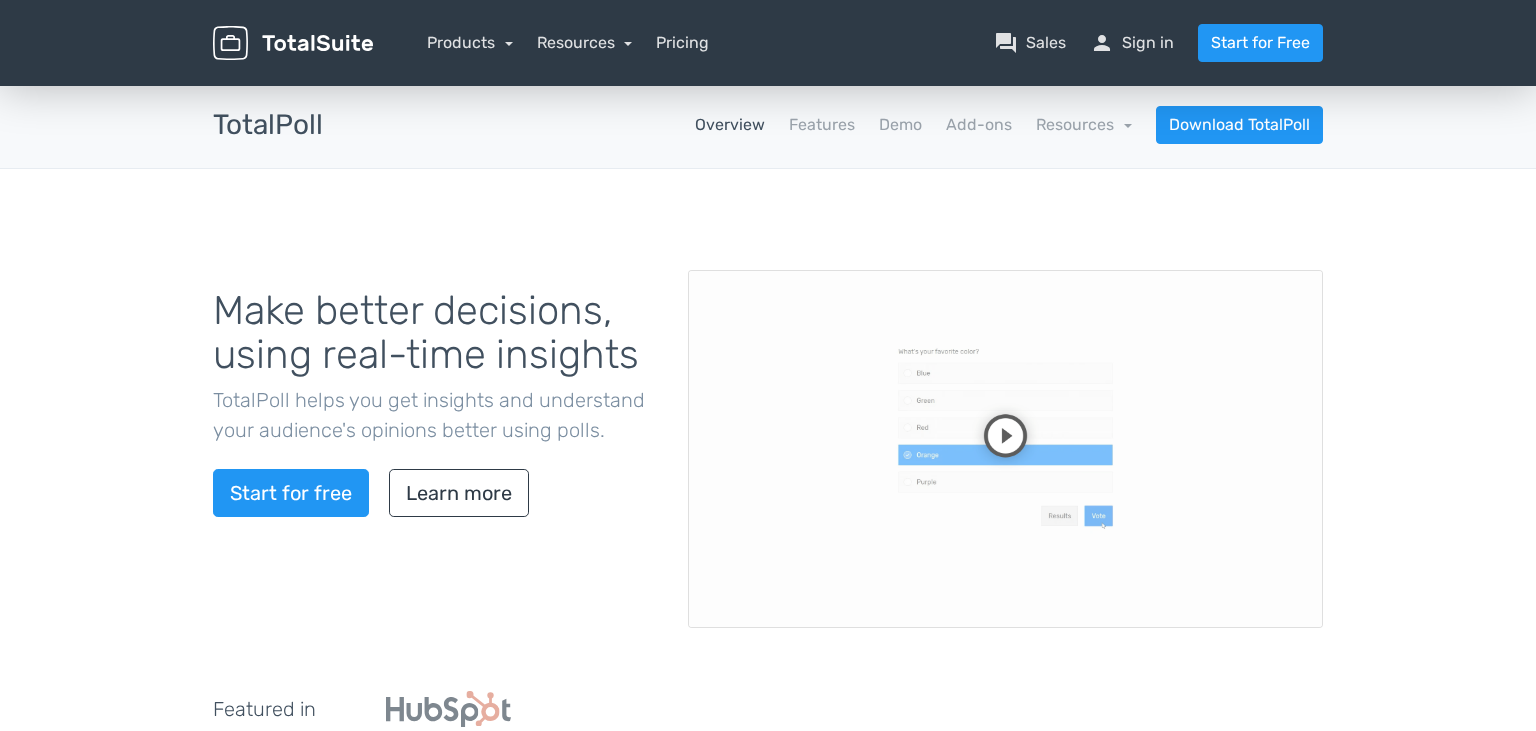 scroll, scrollTop: 0, scrollLeft: 0, axis: both 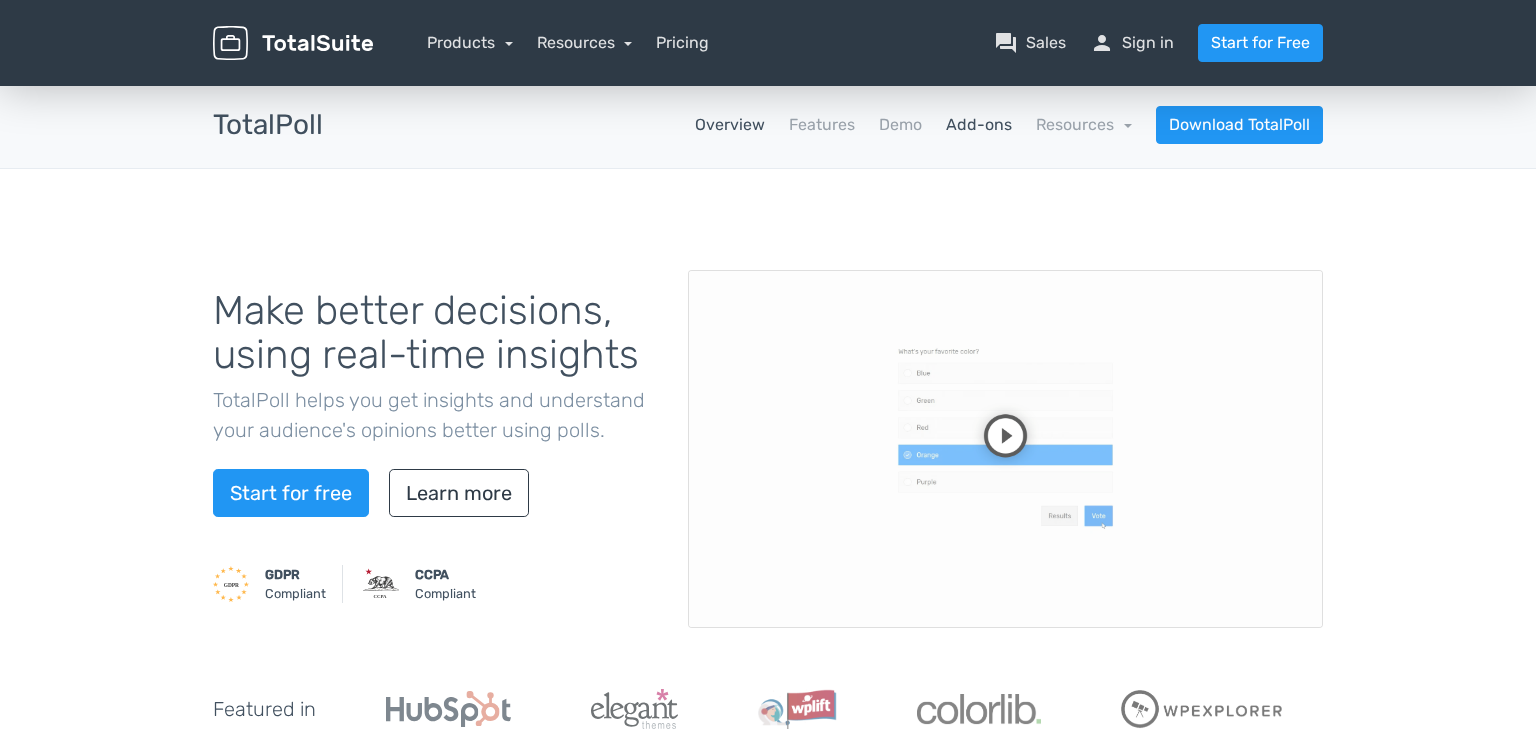 click on "Add-ons" at bounding box center [979, 125] 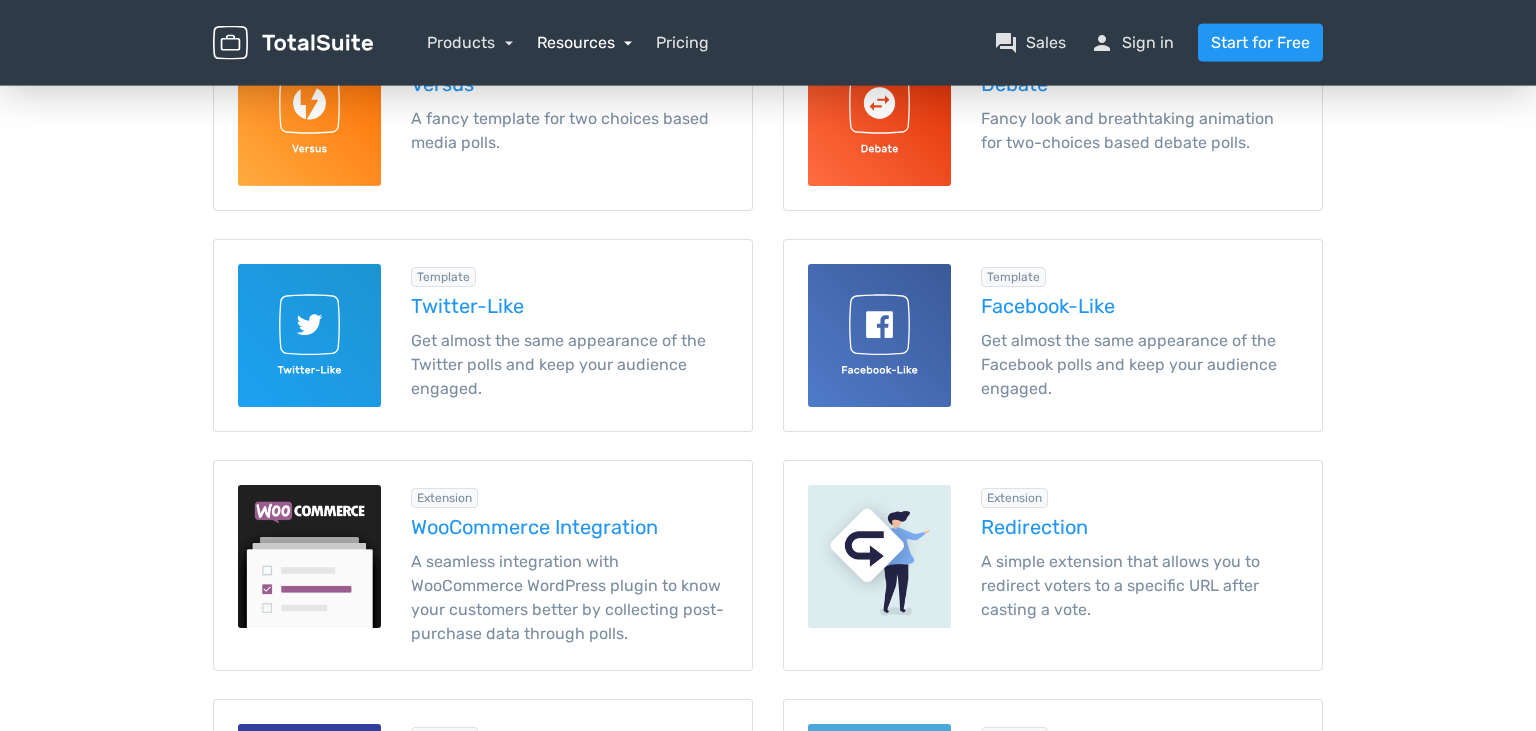 scroll, scrollTop: 372, scrollLeft: 0, axis: vertical 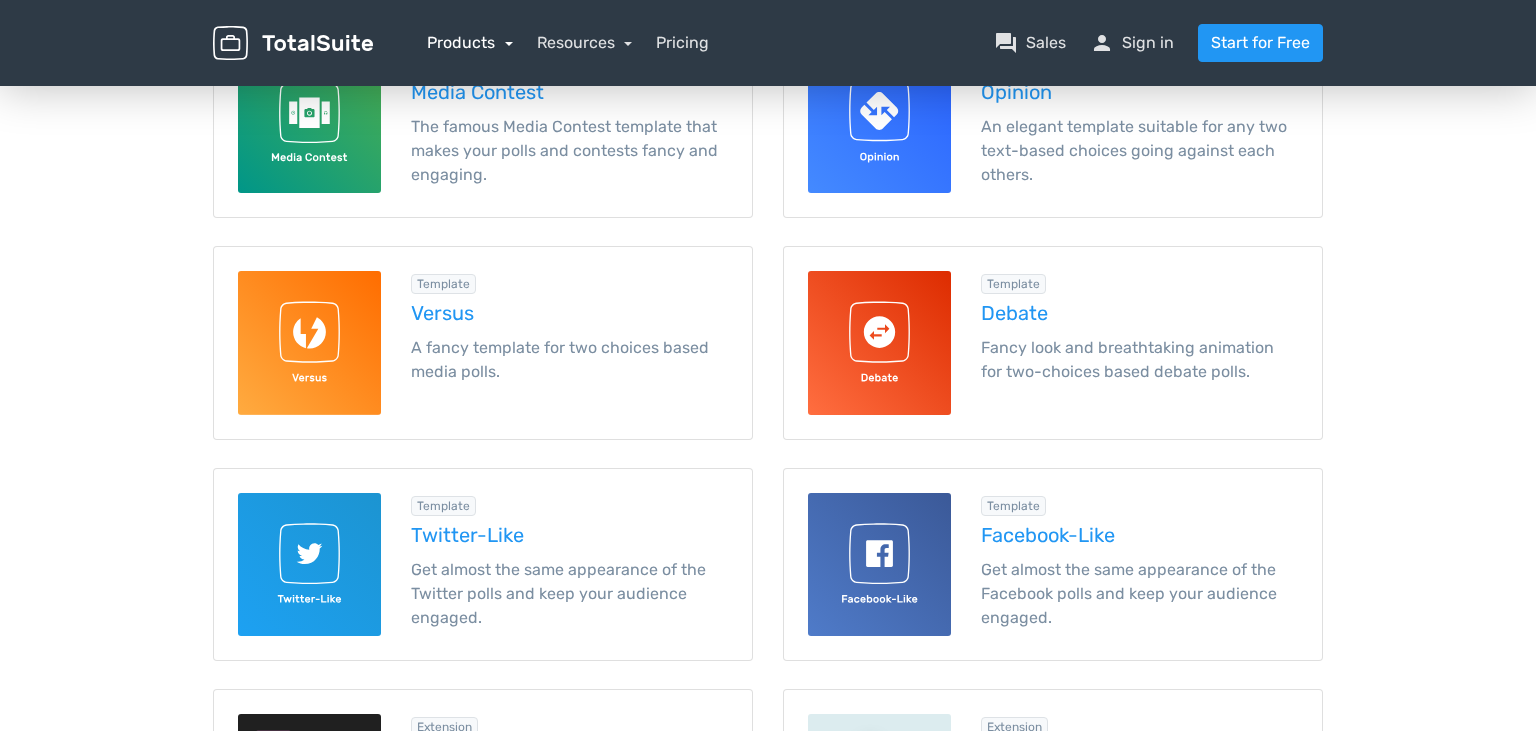click on "Products" at bounding box center [470, 42] 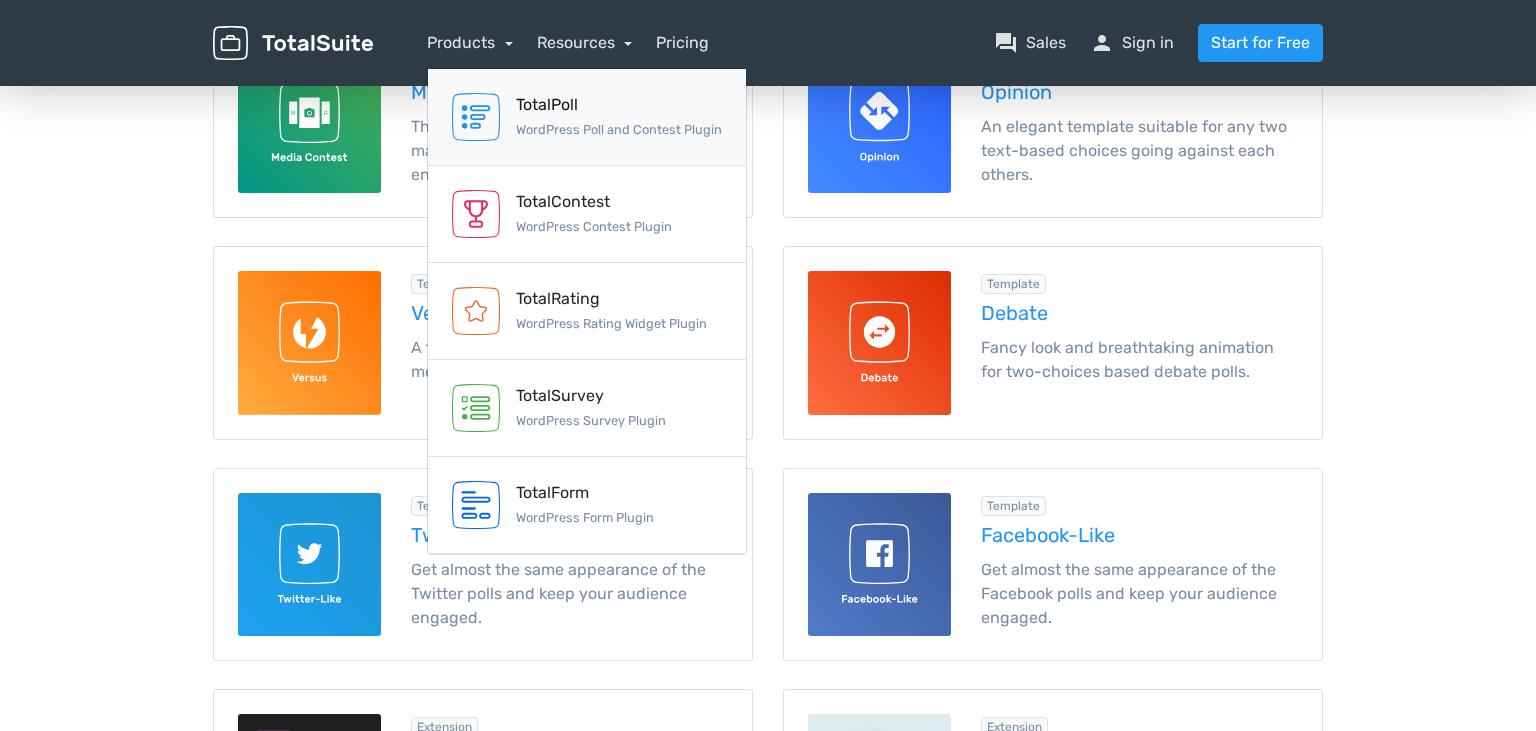 click on "TotalPoll
WordPress Poll and Contest Plugin" at bounding box center [587, 117] 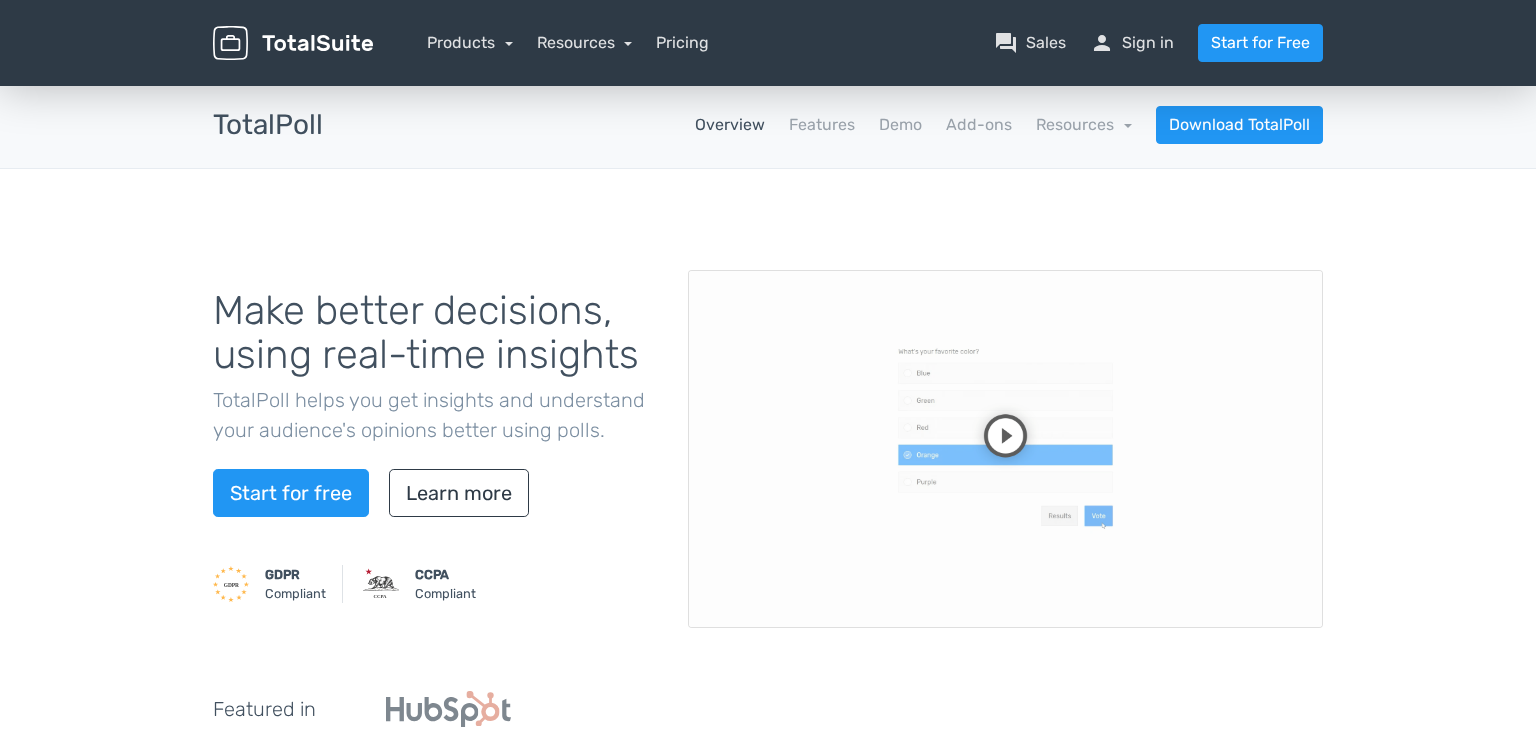 scroll, scrollTop: 0, scrollLeft: 0, axis: both 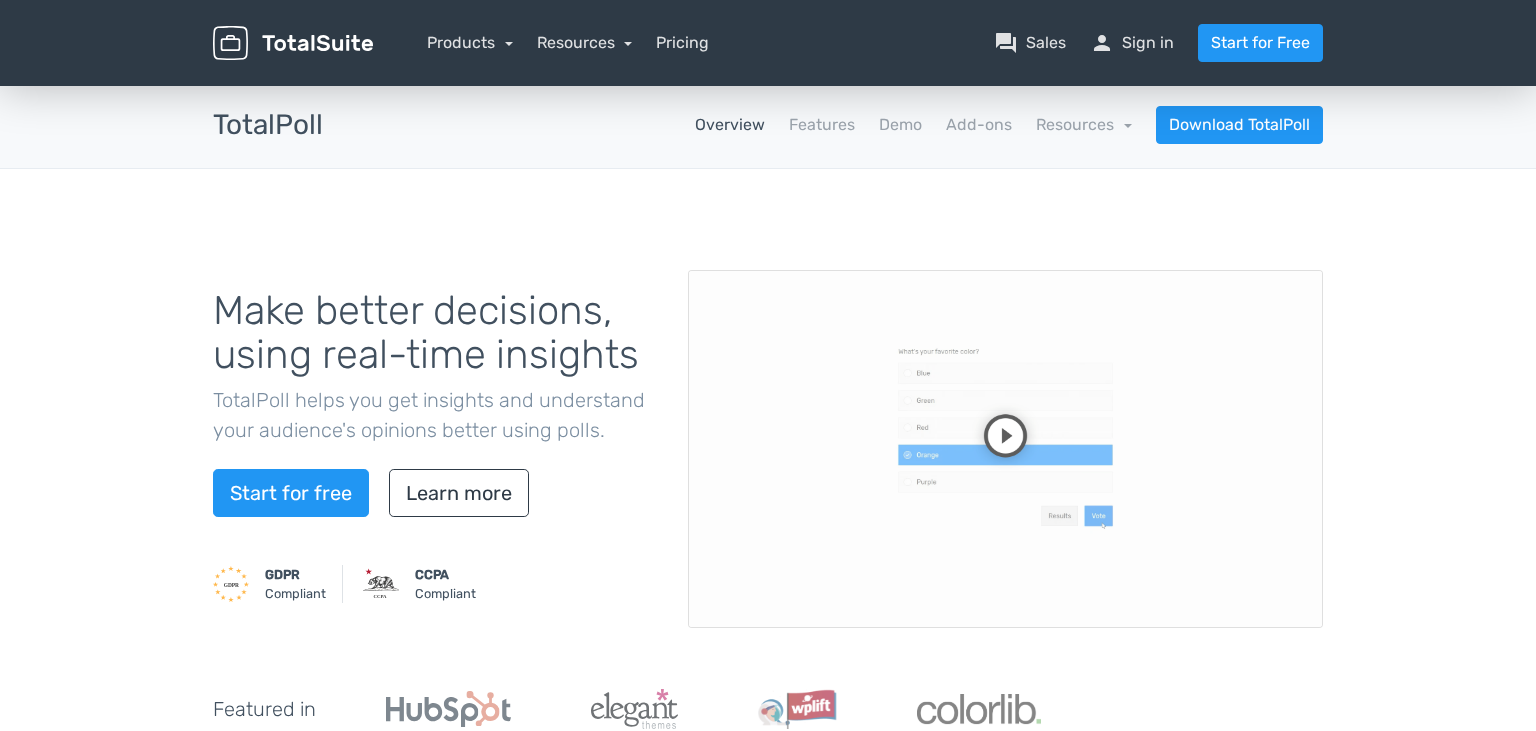 click on "Products
TotalPoll
WordPress Poll and Contest Plugin
TotalContest
WordPress Contest Plugin
TotalRating TotalSurvey" at bounding box center [863, 43] 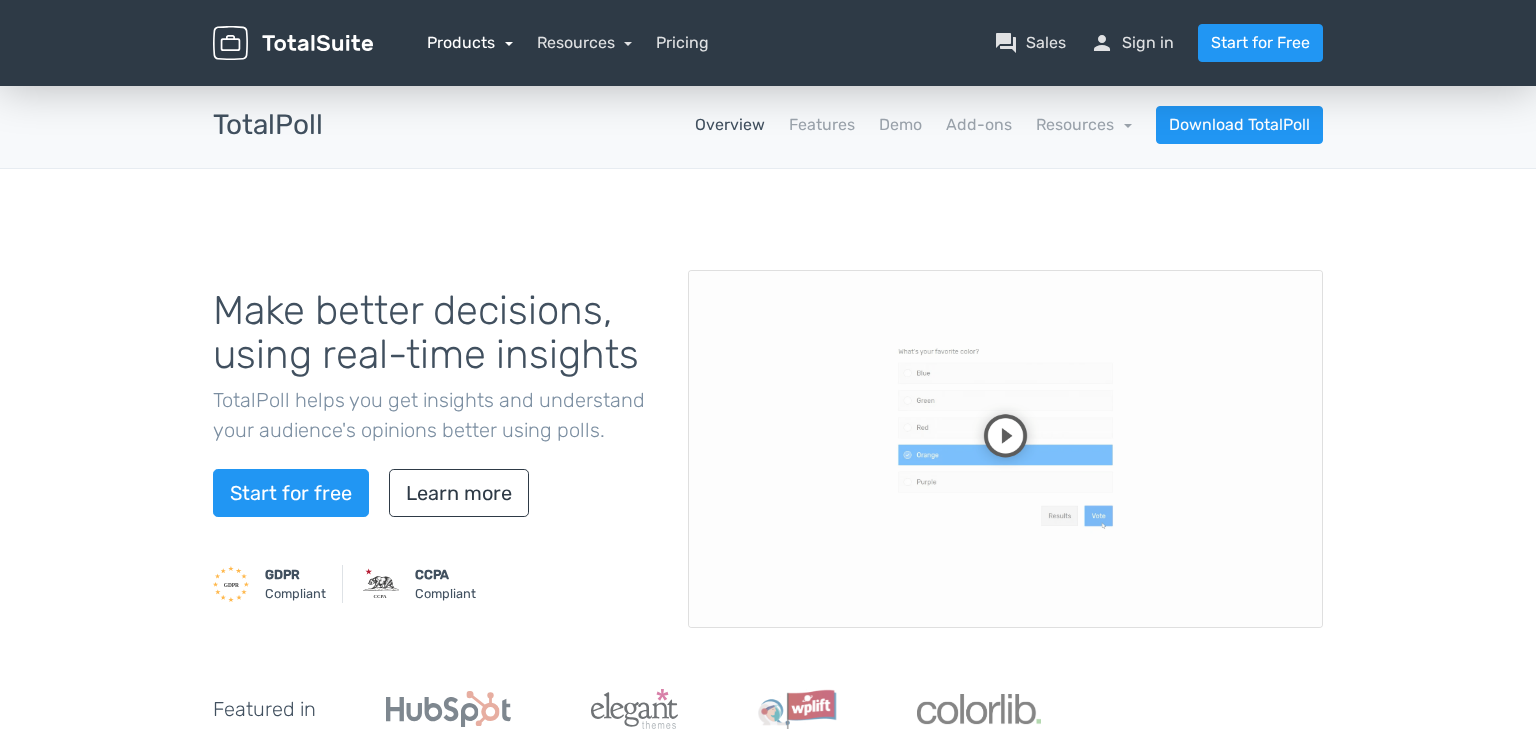 click on "Products" at bounding box center [470, 42] 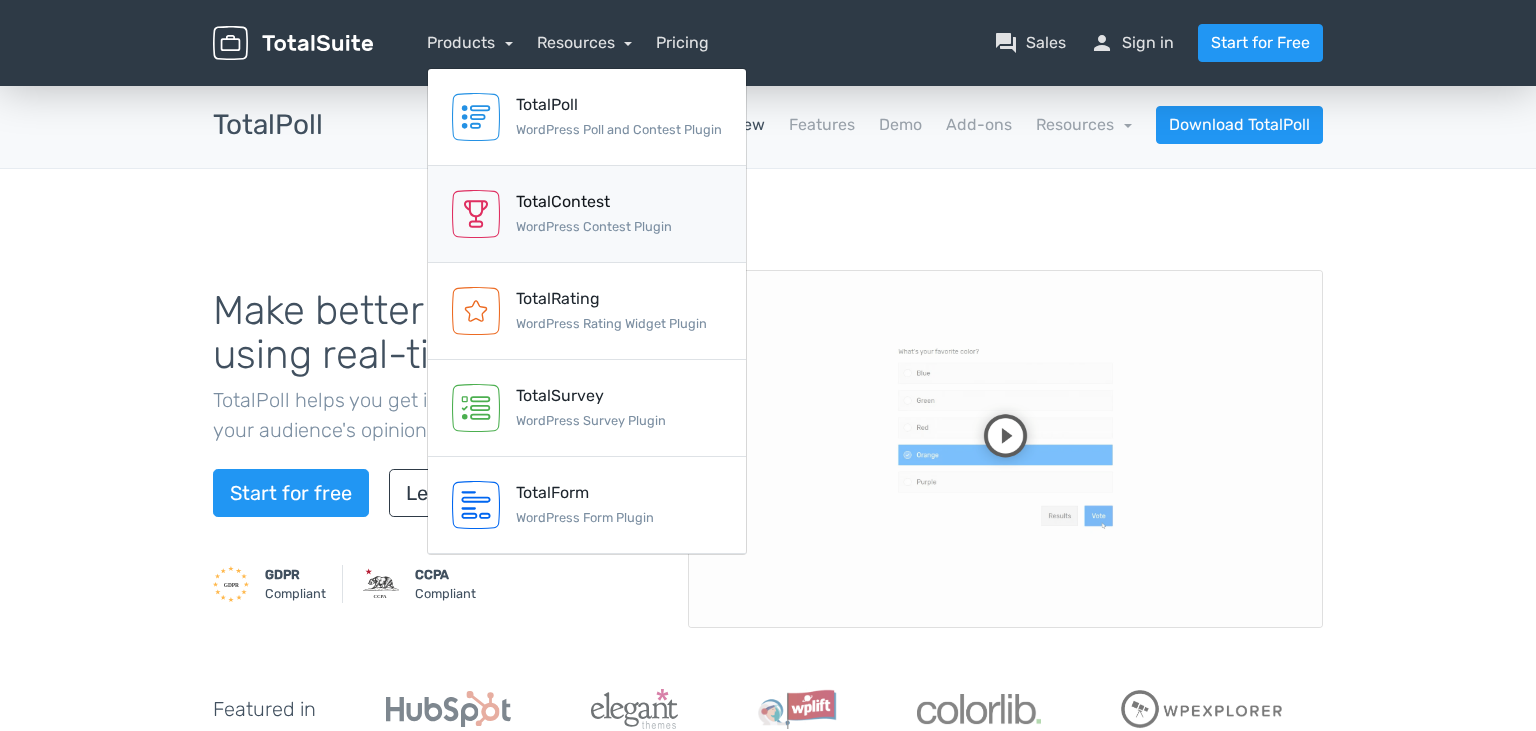 click on "TotalContest" at bounding box center (594, 202) 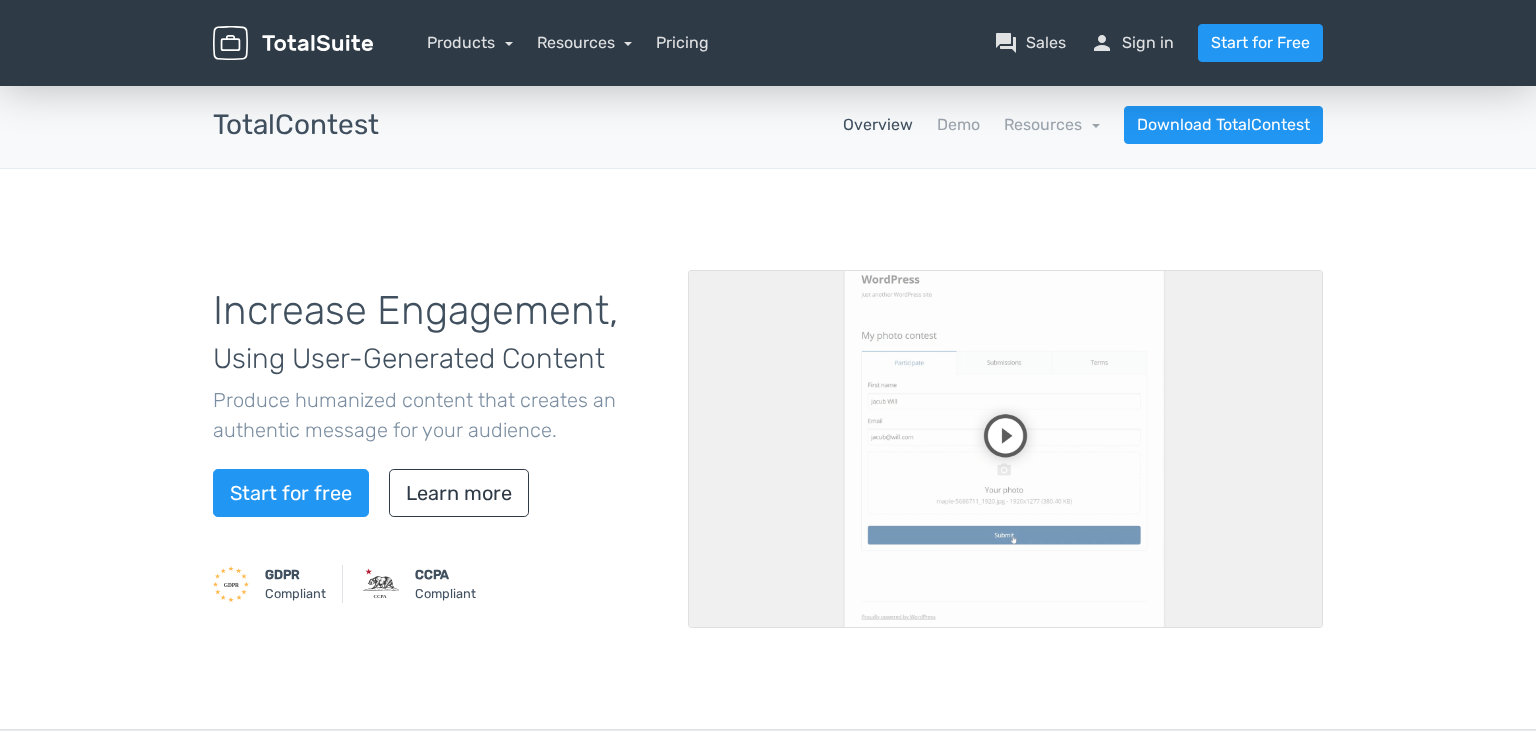 scroll, scrollTop: 0, scrollLeft: 0, axis: both 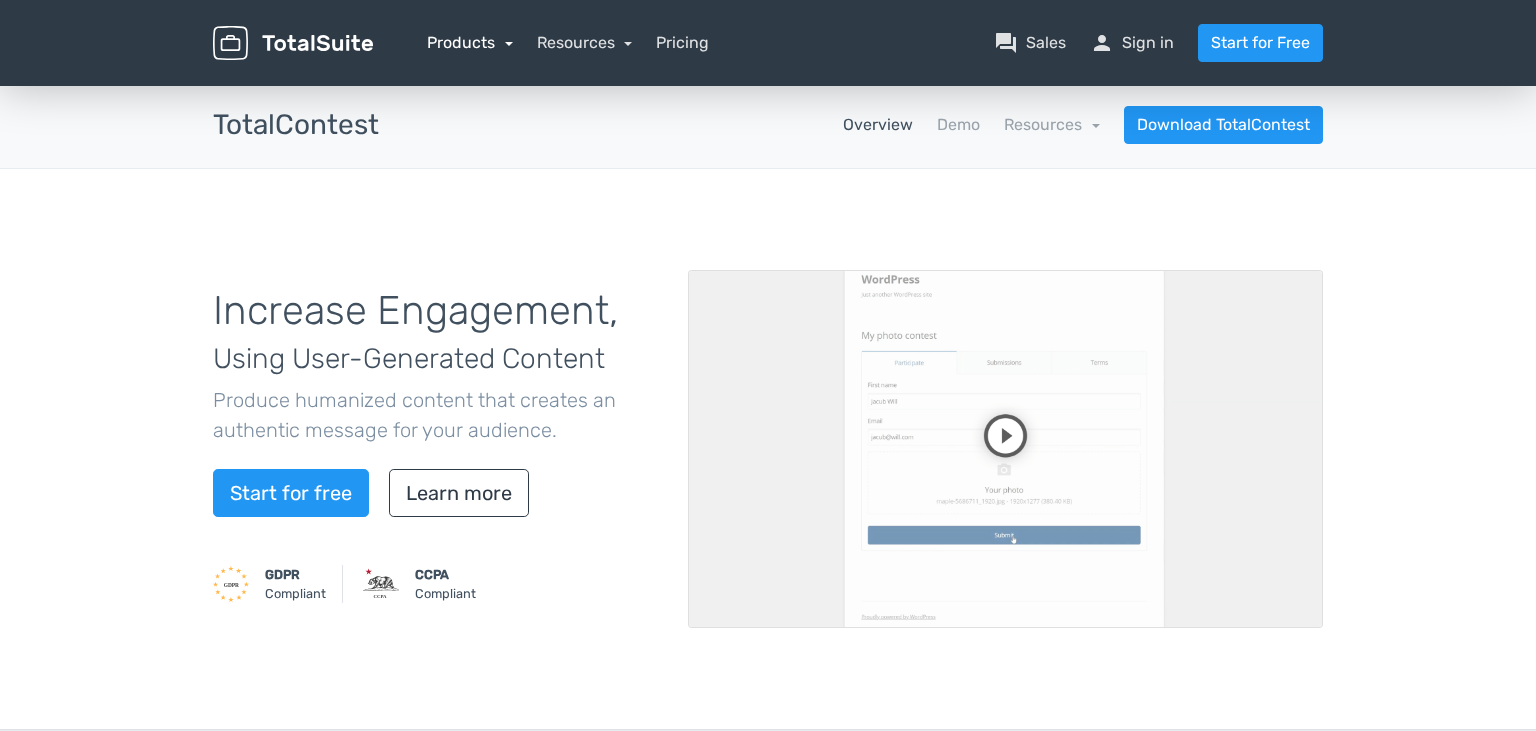 click on "Products" at bounding box center [470, 42] 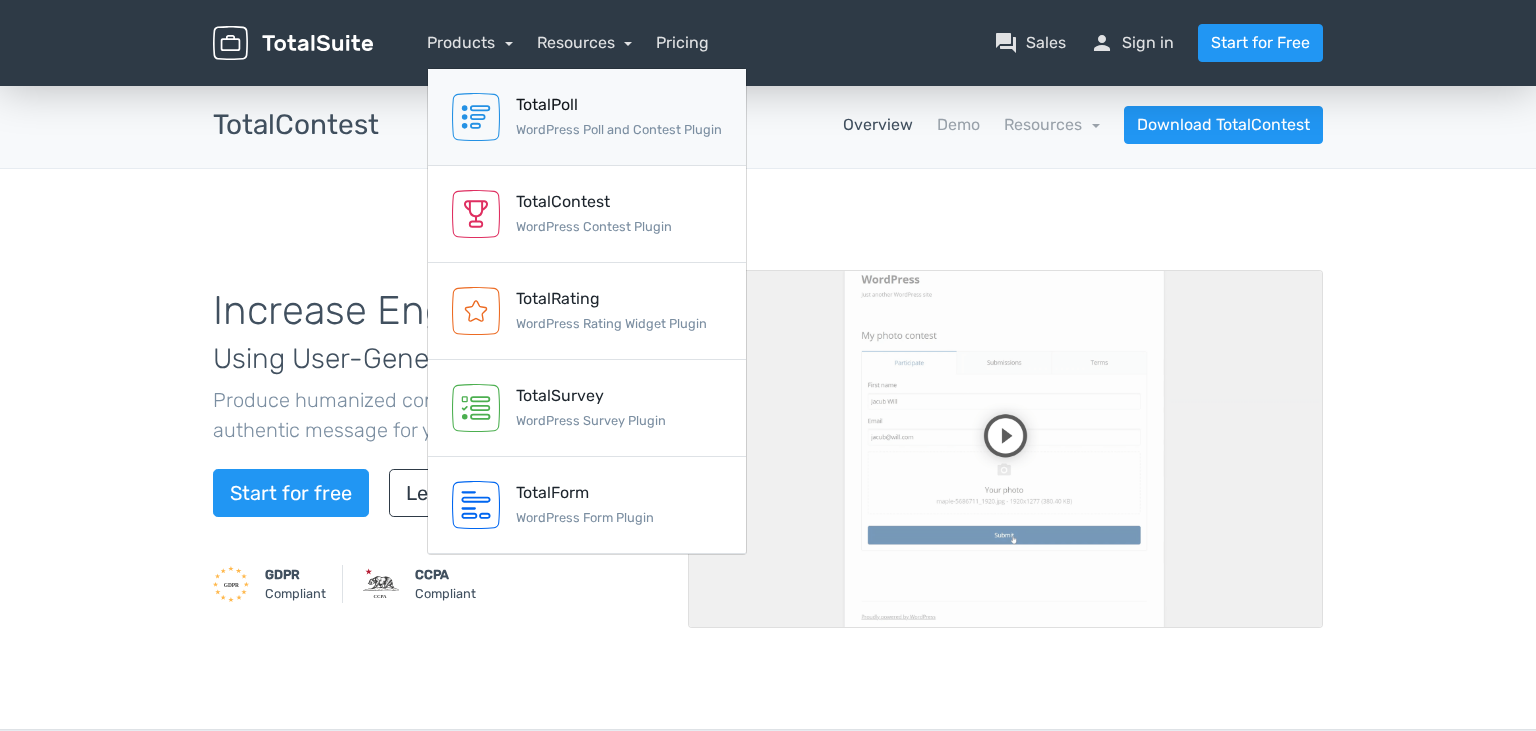 click on "TotalPoll" at bounding box center (619, 105) 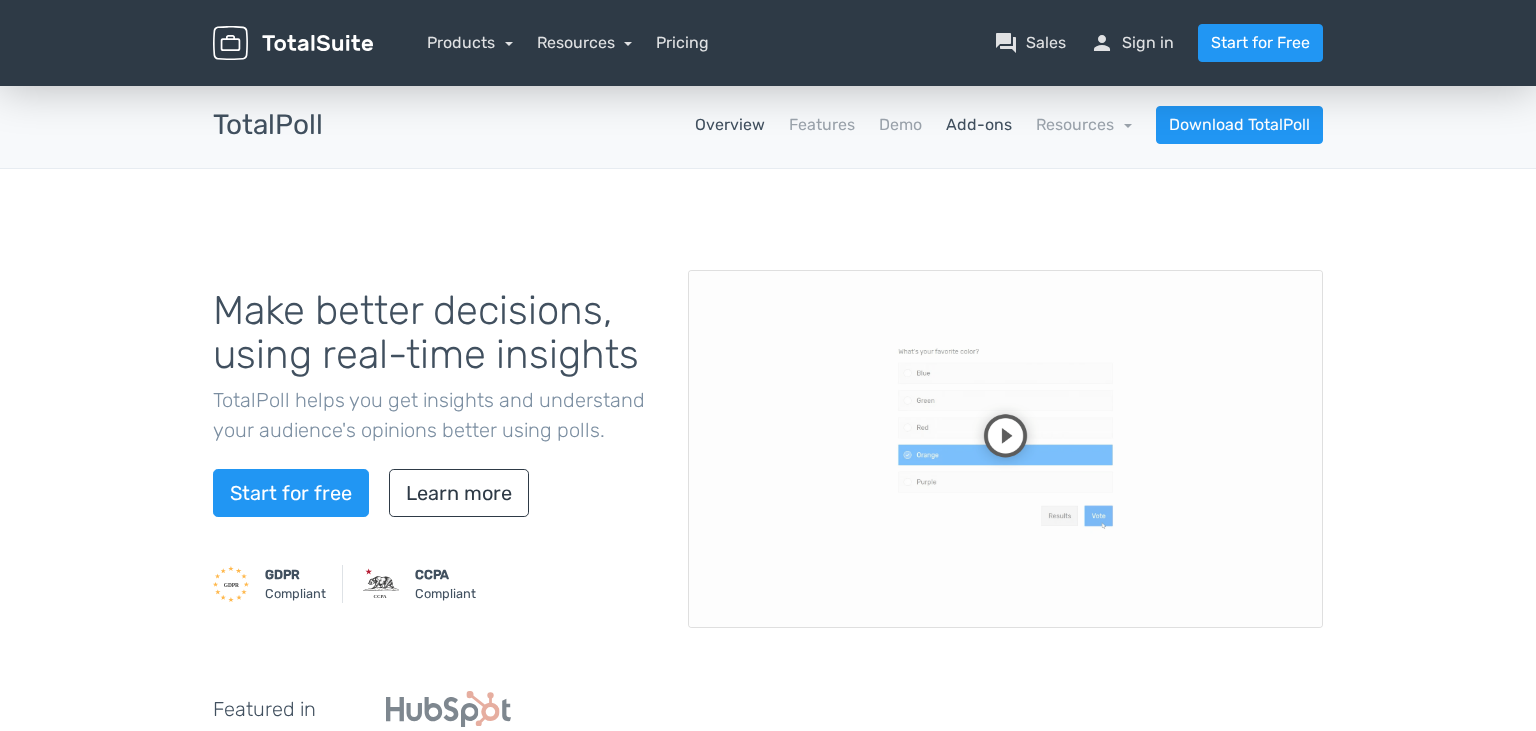 scroll, scrollTop: 0, scrollLeft: 0, axis: both 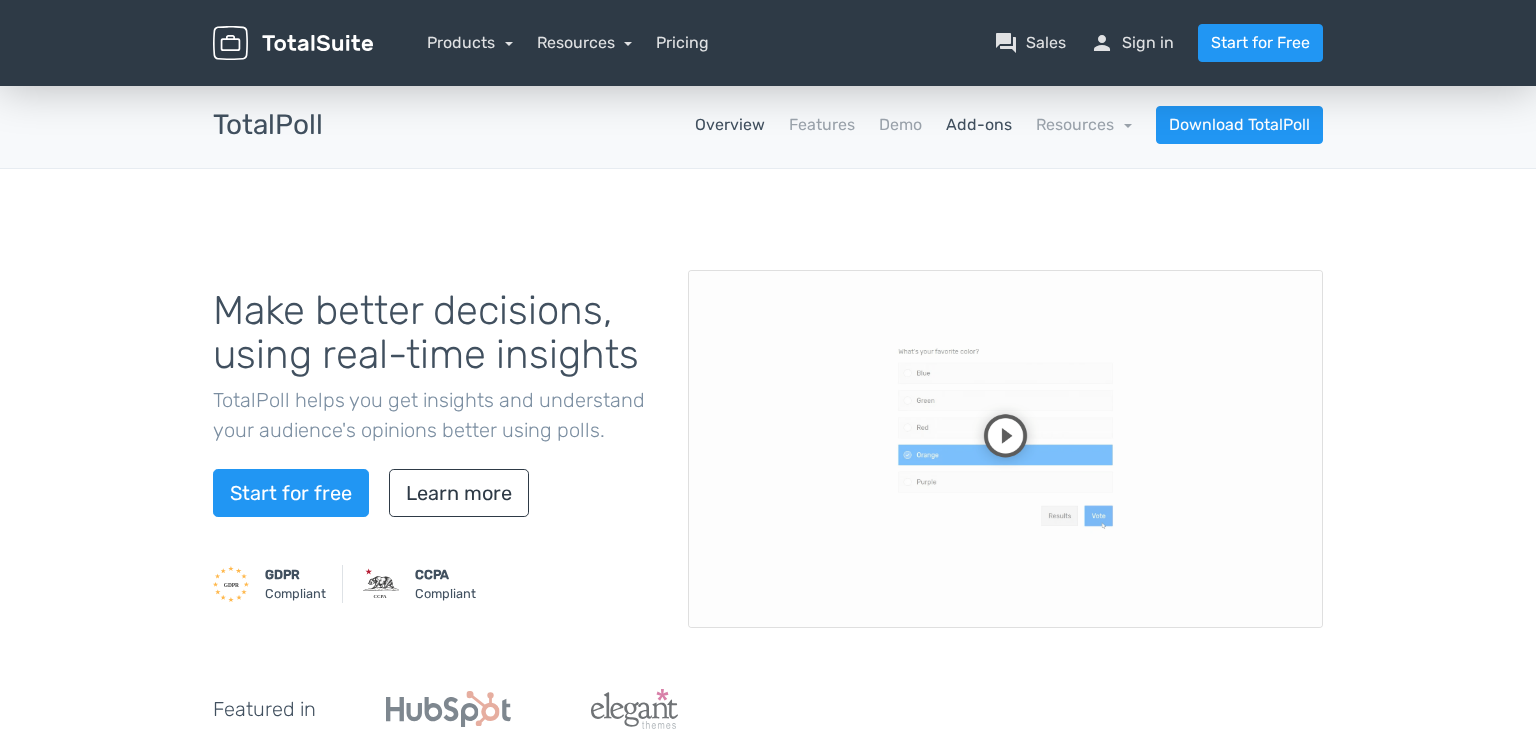 click on "Add-ons" at bounding box center [979, 125] 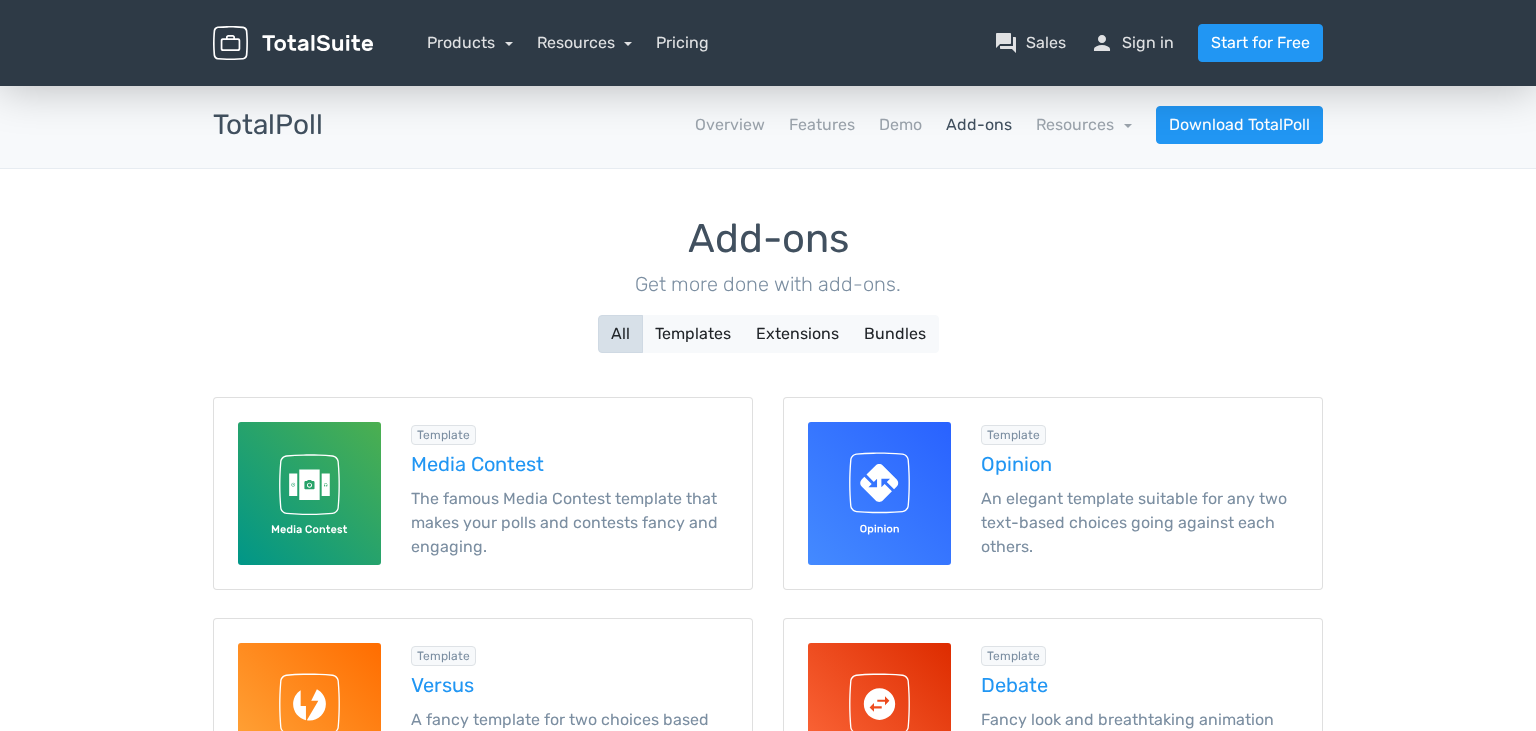 scroll, scrollTop: 0, scrollLeft: 0, axis: both 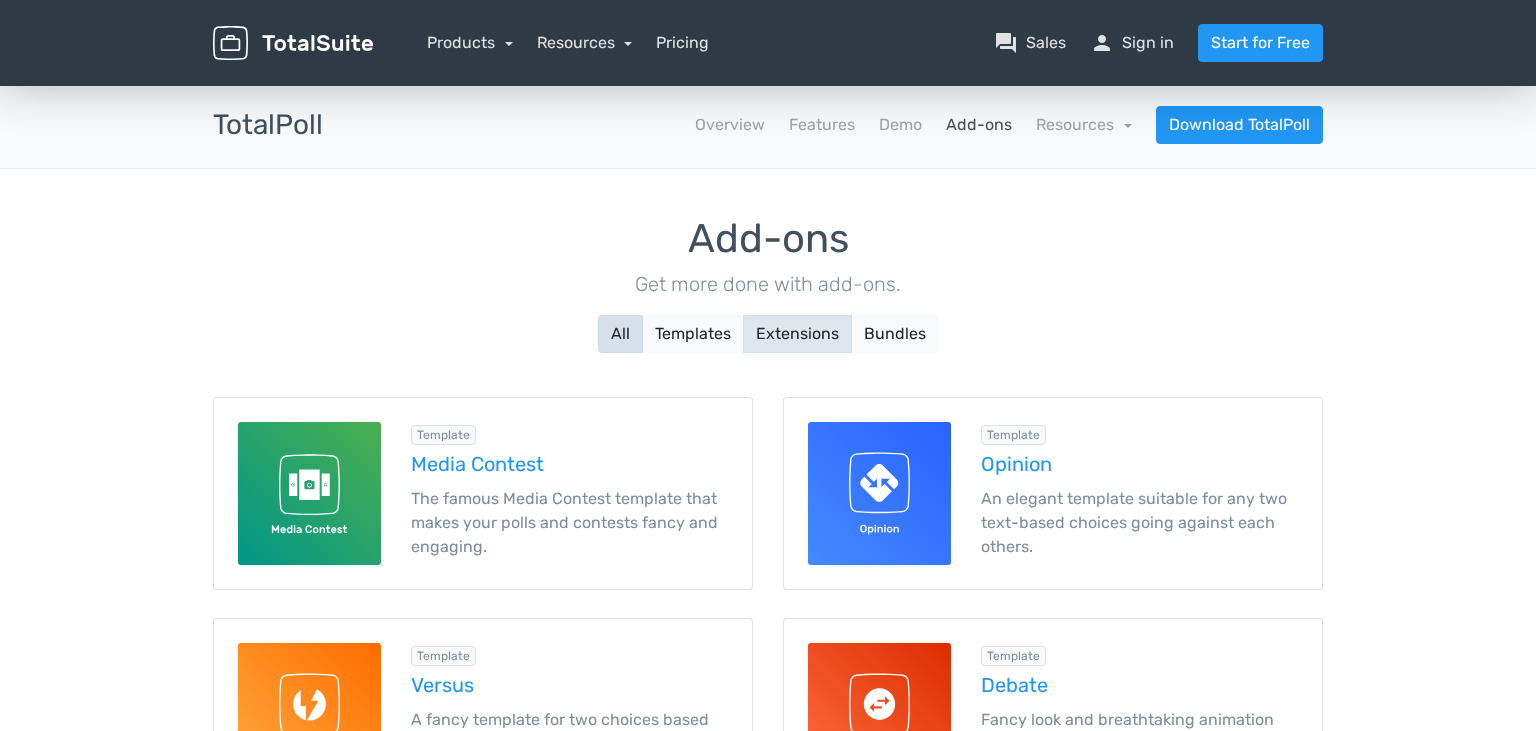 click on "Extensions" at bounding box center [797, 334] 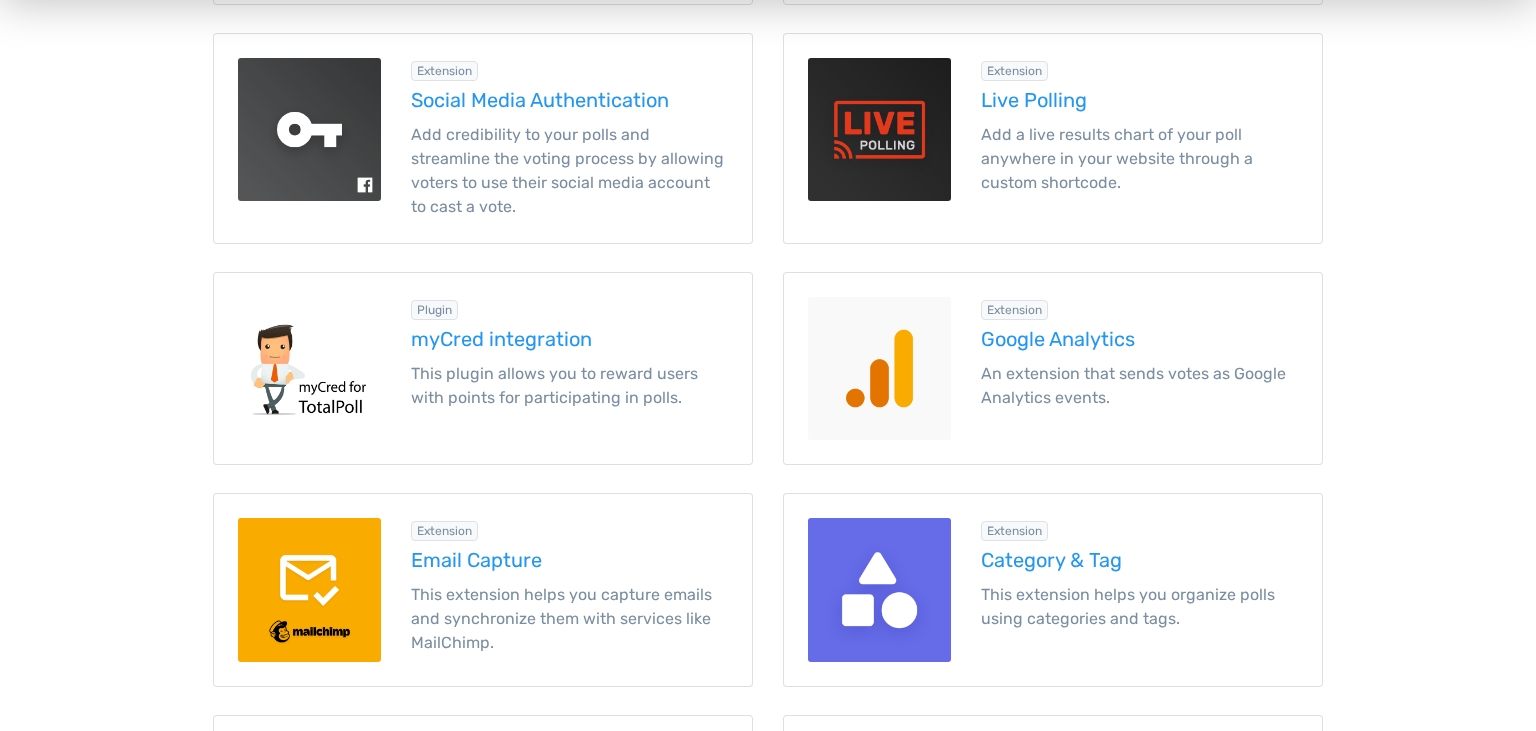 scroll, scrollTop: 1584, scrollLeft: 0, axis: vertical 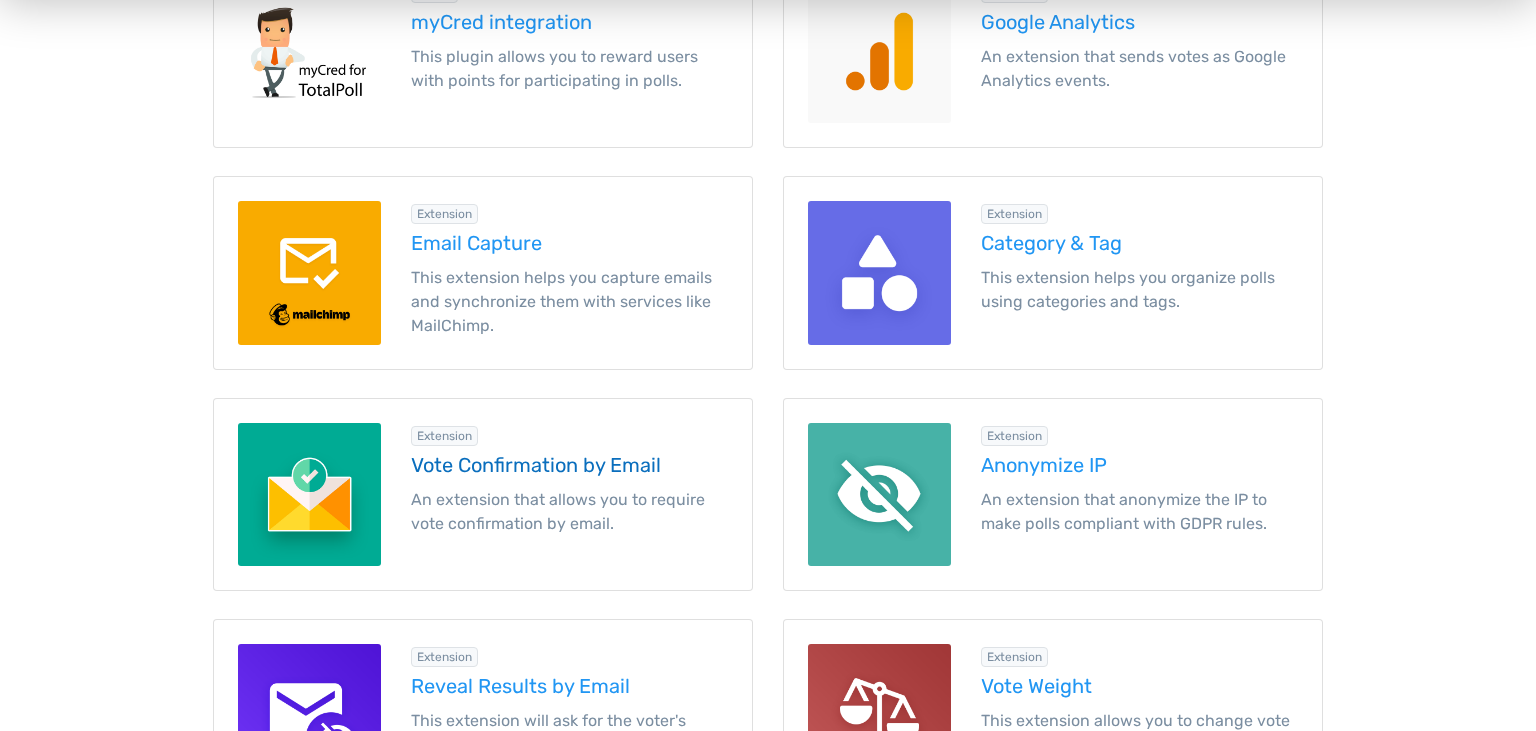click on "Vote Confirmation by Email" at bounding box center (569, 465) 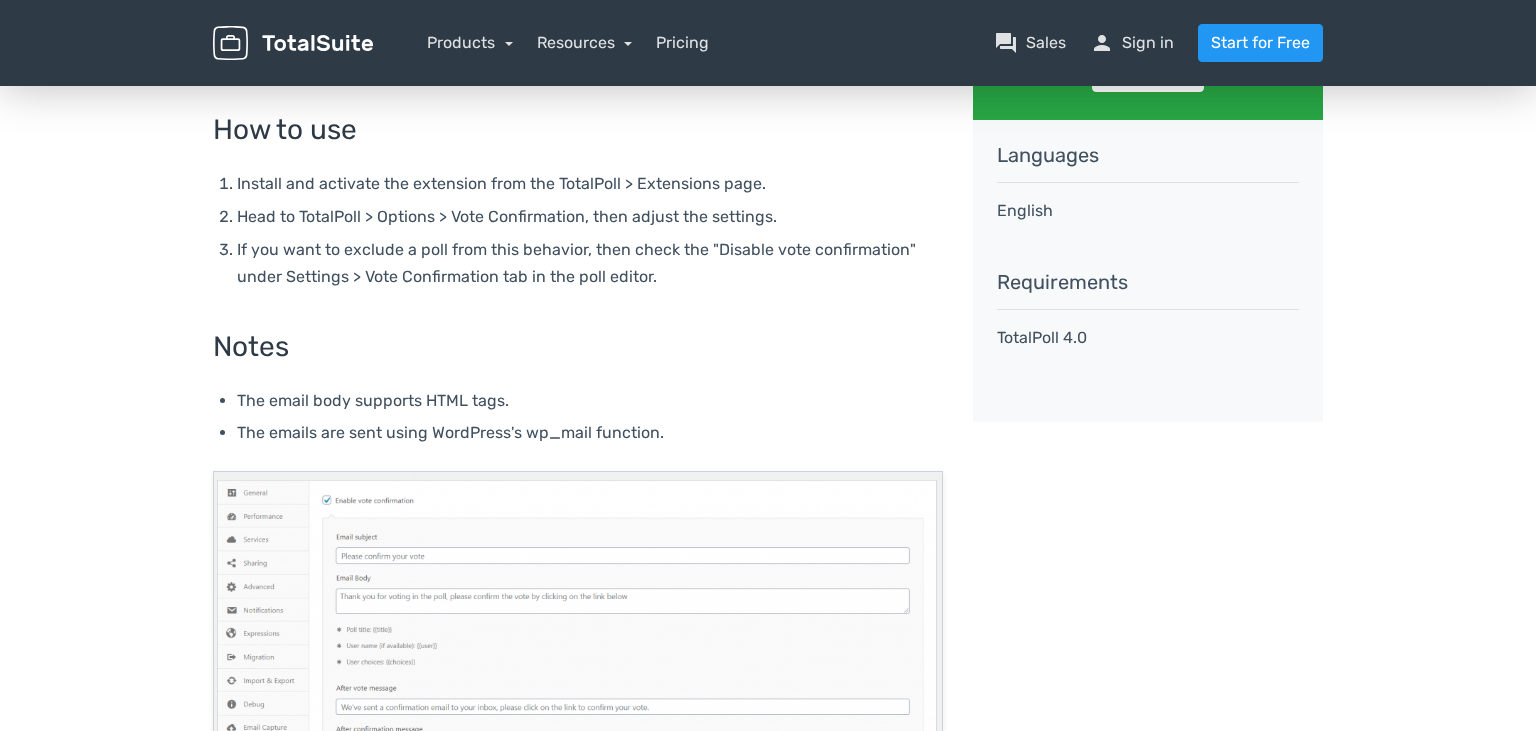 scroll, scrollTop: 0, scrollLeft: 0, axis: both 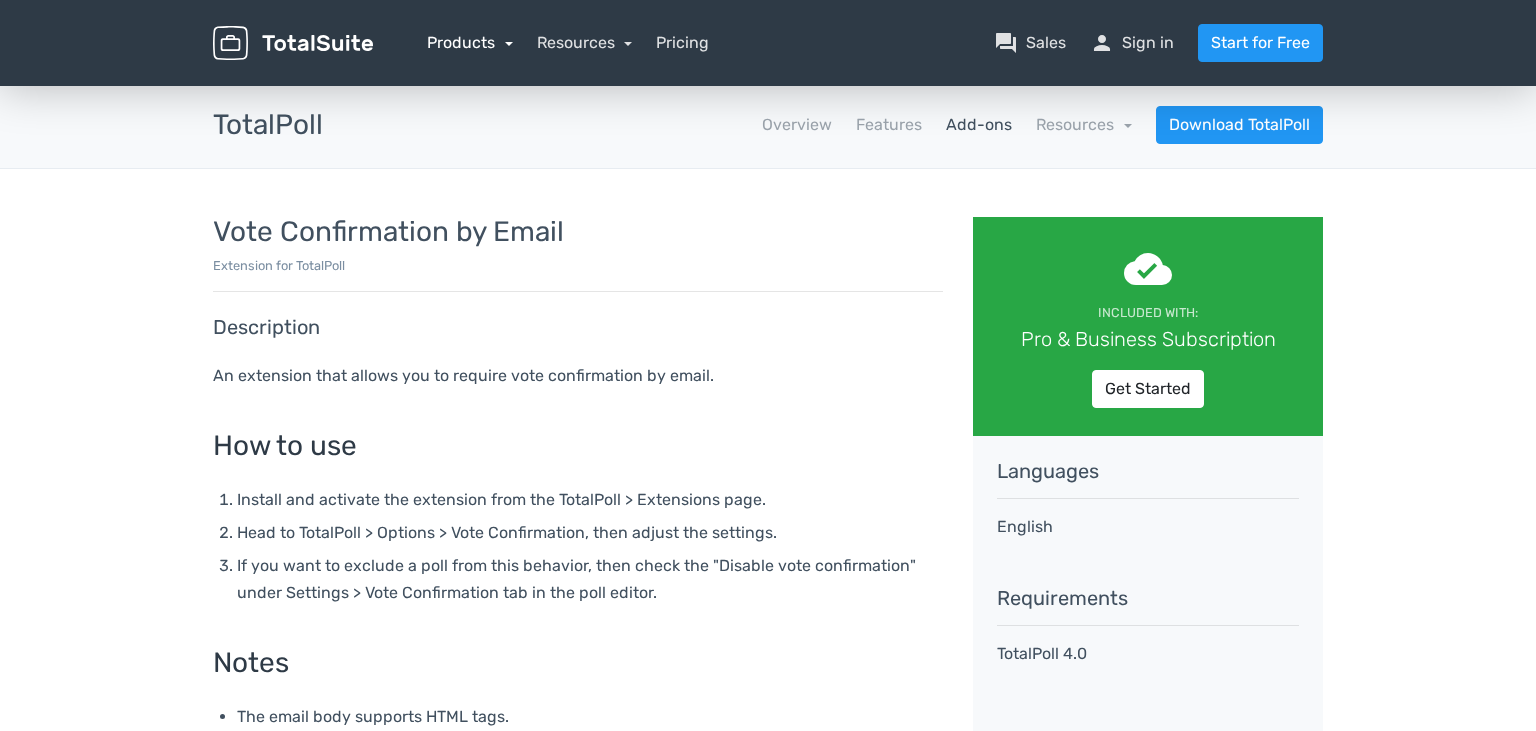 click on "Products" at bounding box center (470, 42) 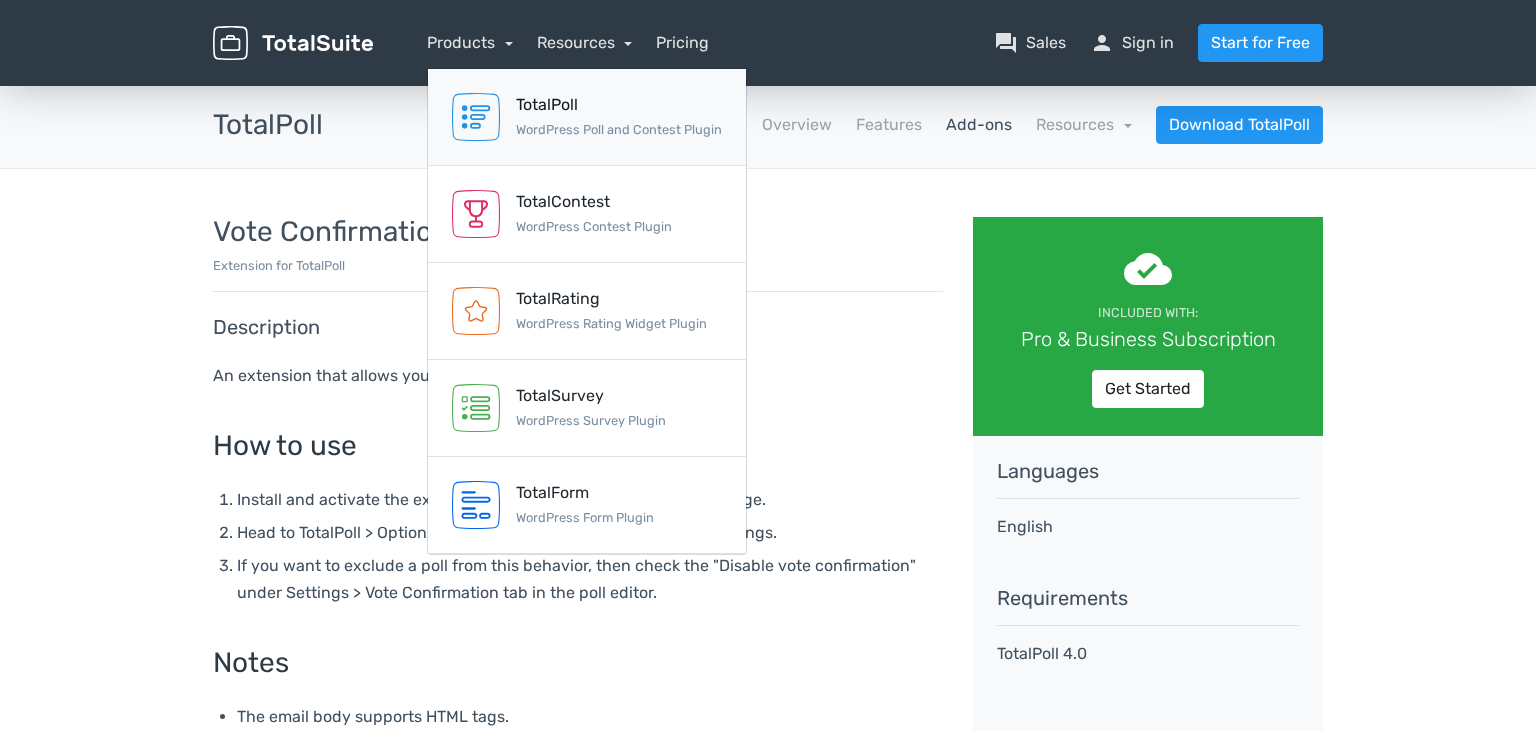 click on "TotalPoll
WordPress Poll and Contest Plugin" at bounding box center (619, 117) 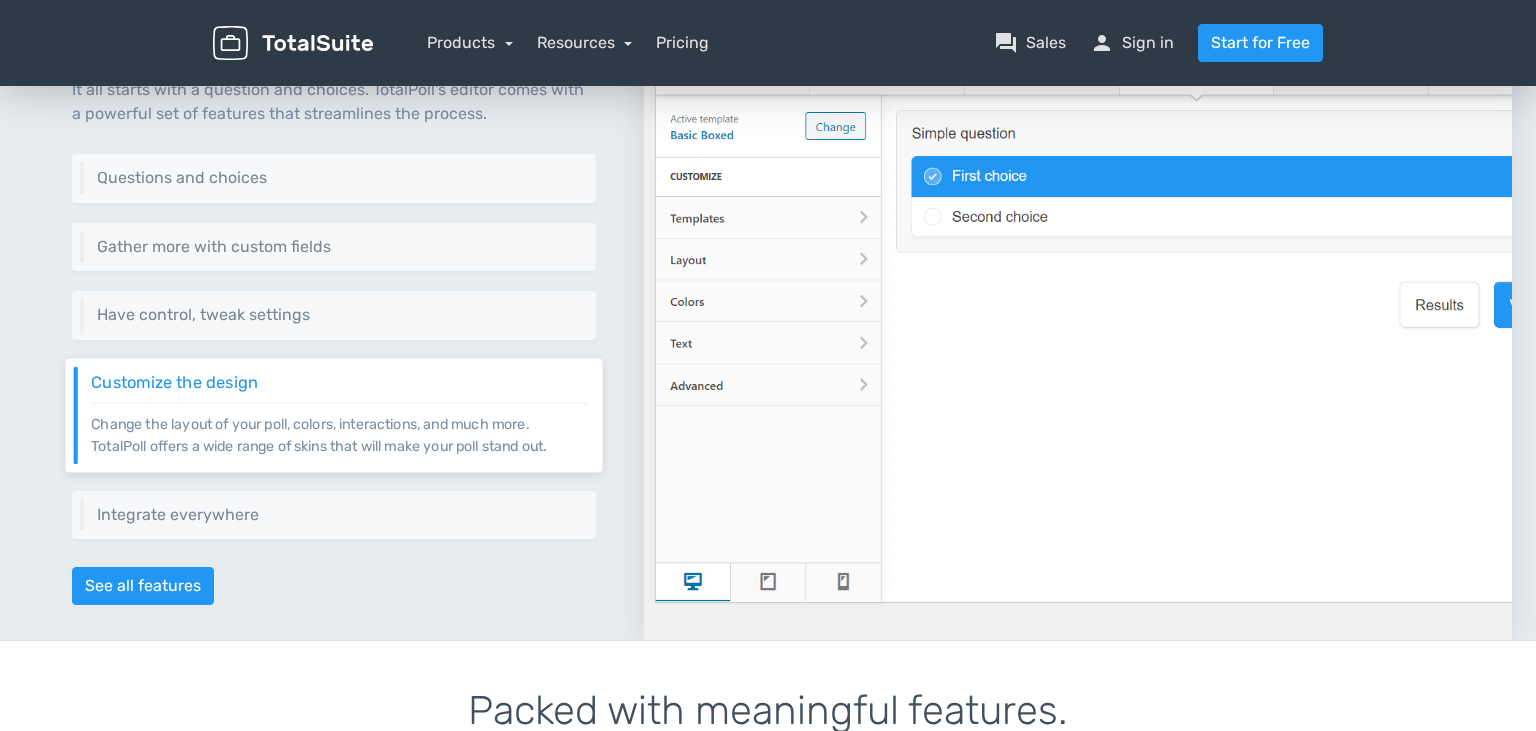 scroll, scrollTop: 0, scrollLeft: 0, axis: both 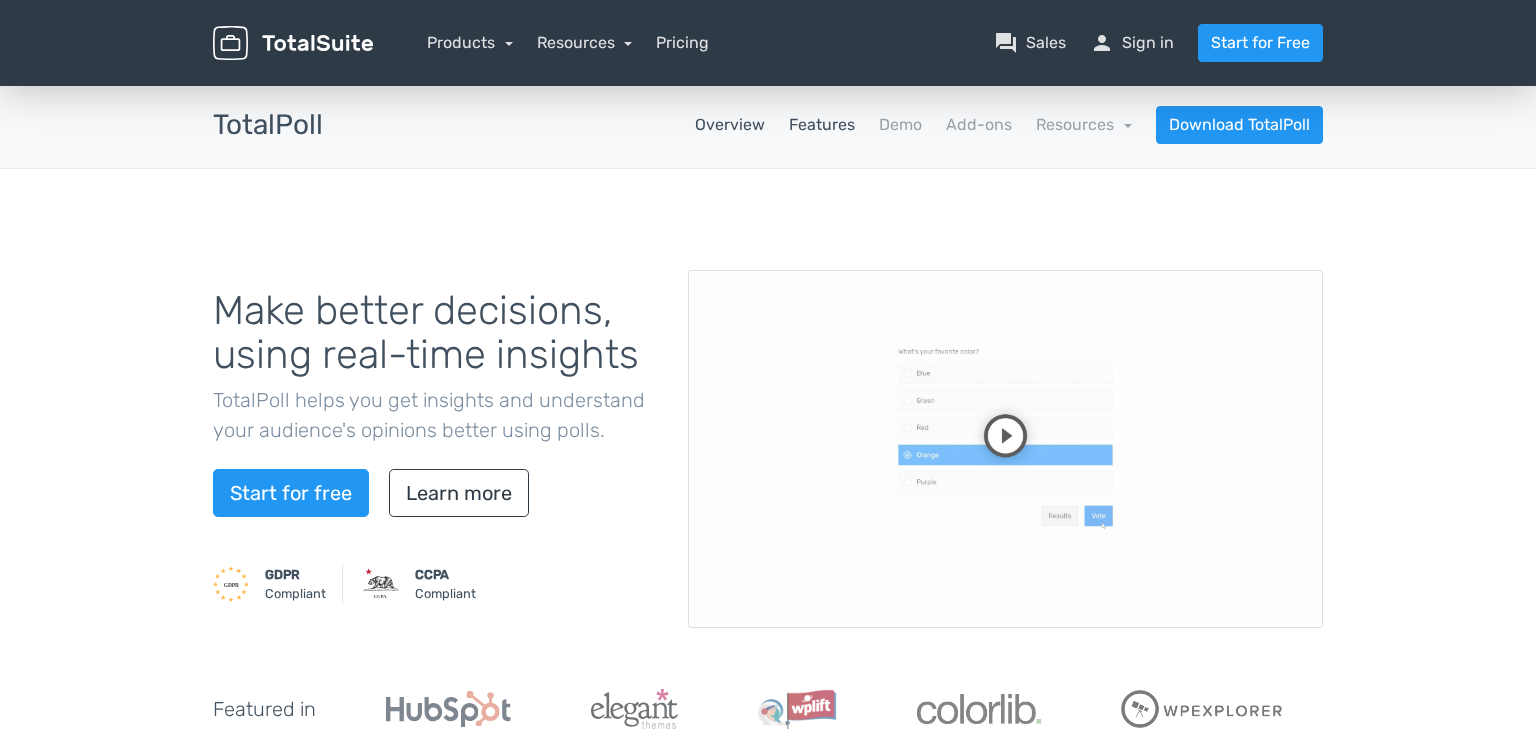 click on "Features" at bounding box center [822, 125] 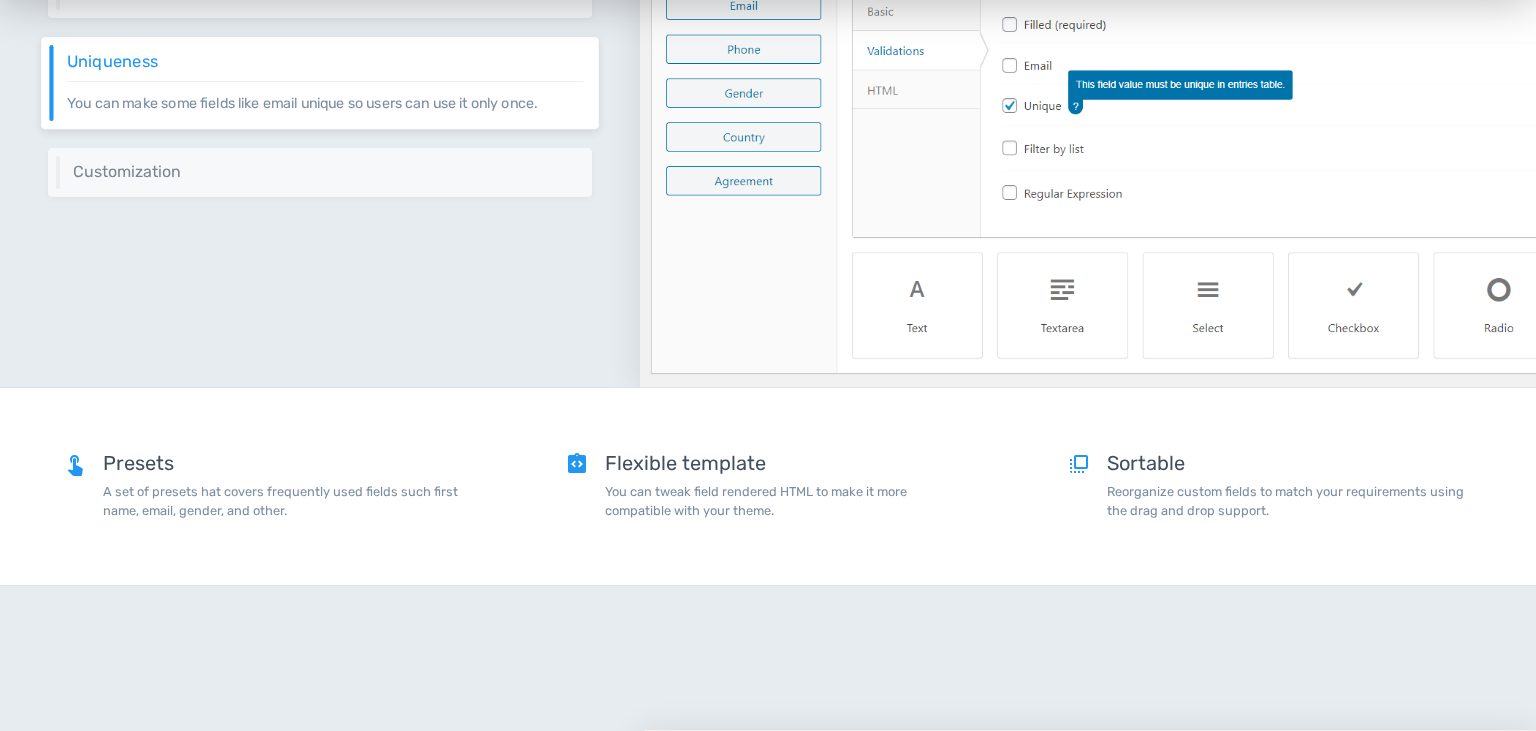 scroll, scrollTop: 0, scrollLeft: 0, axis: both 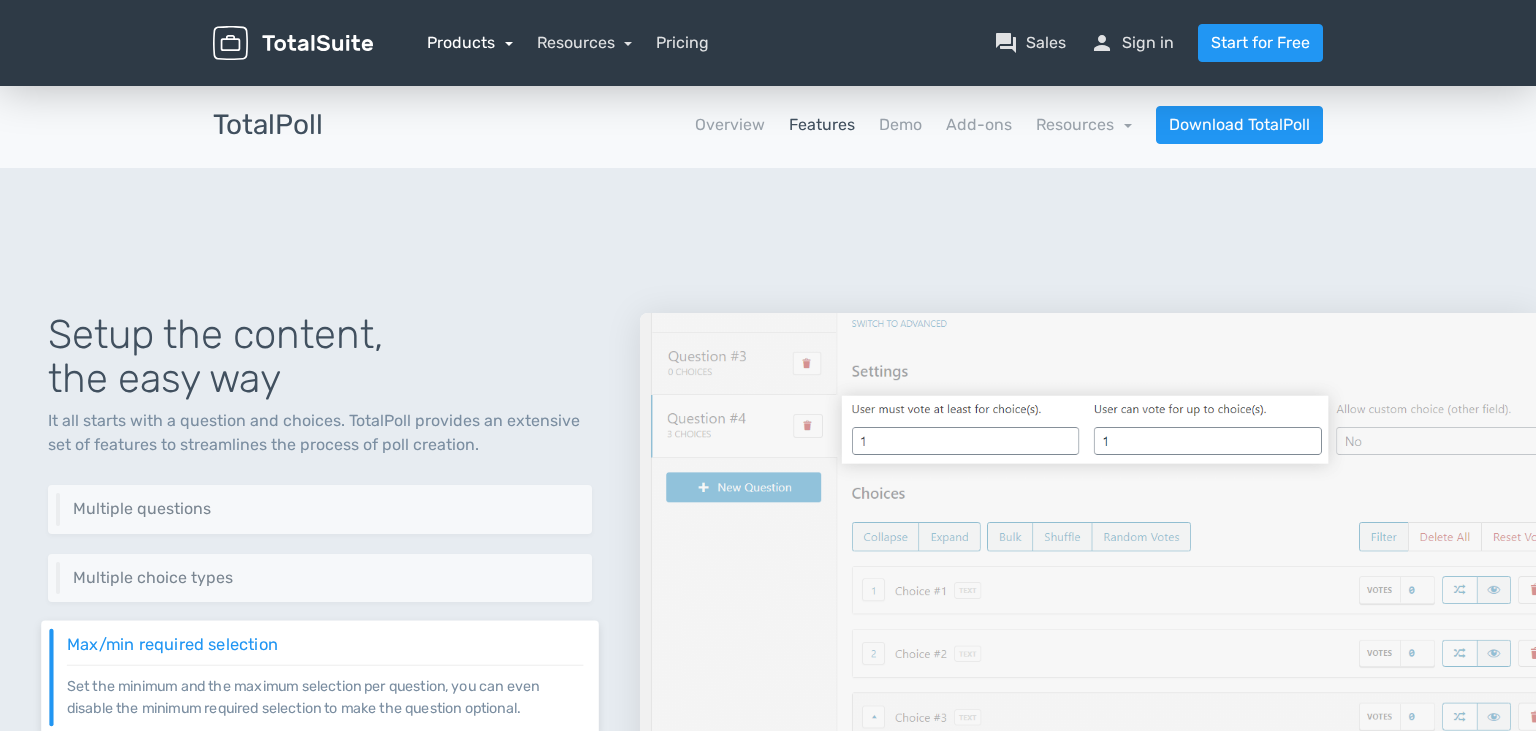 drag, startPoint x: 506, startPoint y: 48, endPoint x: 498, endPoint y: 57, distance: 12.0415945 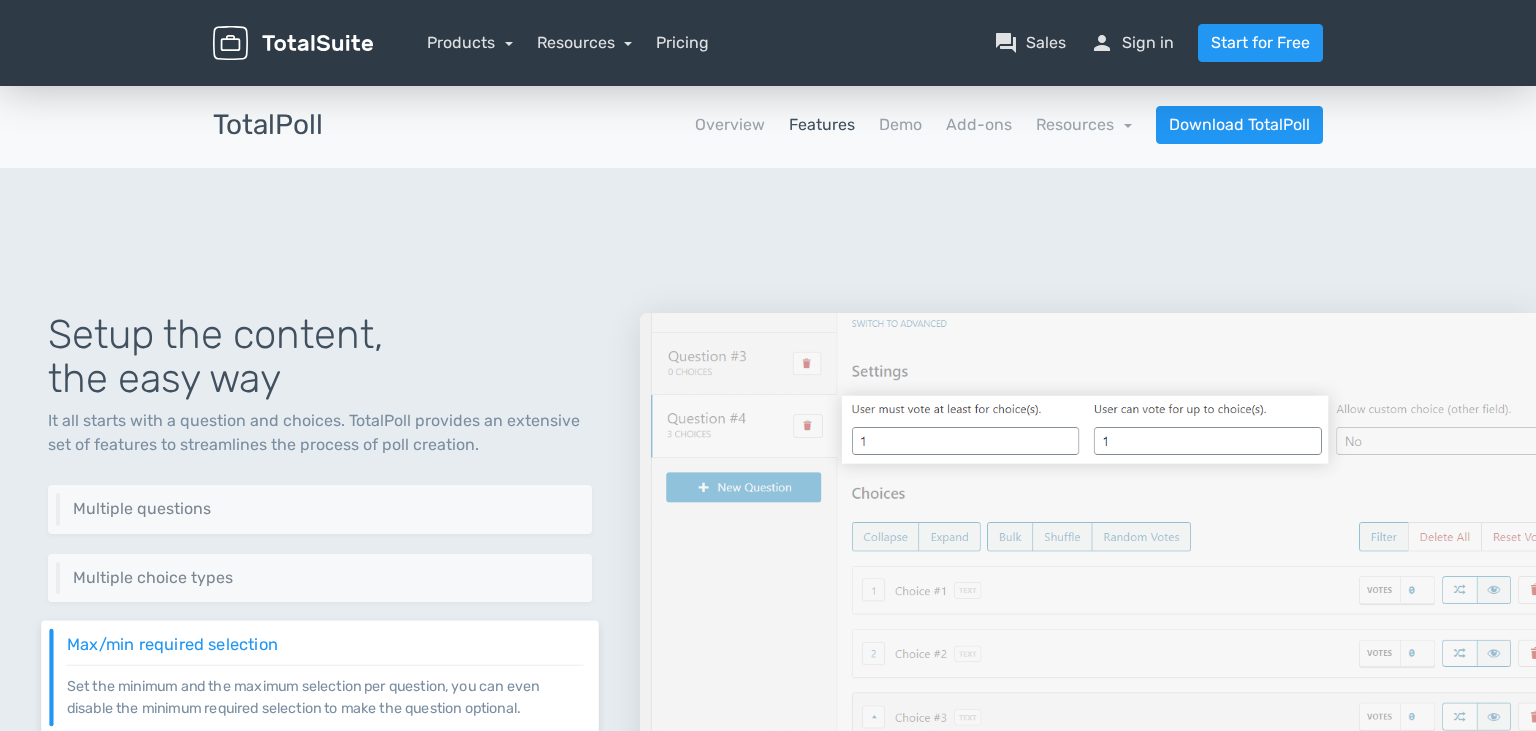 click on "Products
TotalPoll
WordPress Poll and Contest Plugin
TotalContest
WordPress Contest Plugin
TotalRating TotalSurvey" at bounding box center [863, 43] 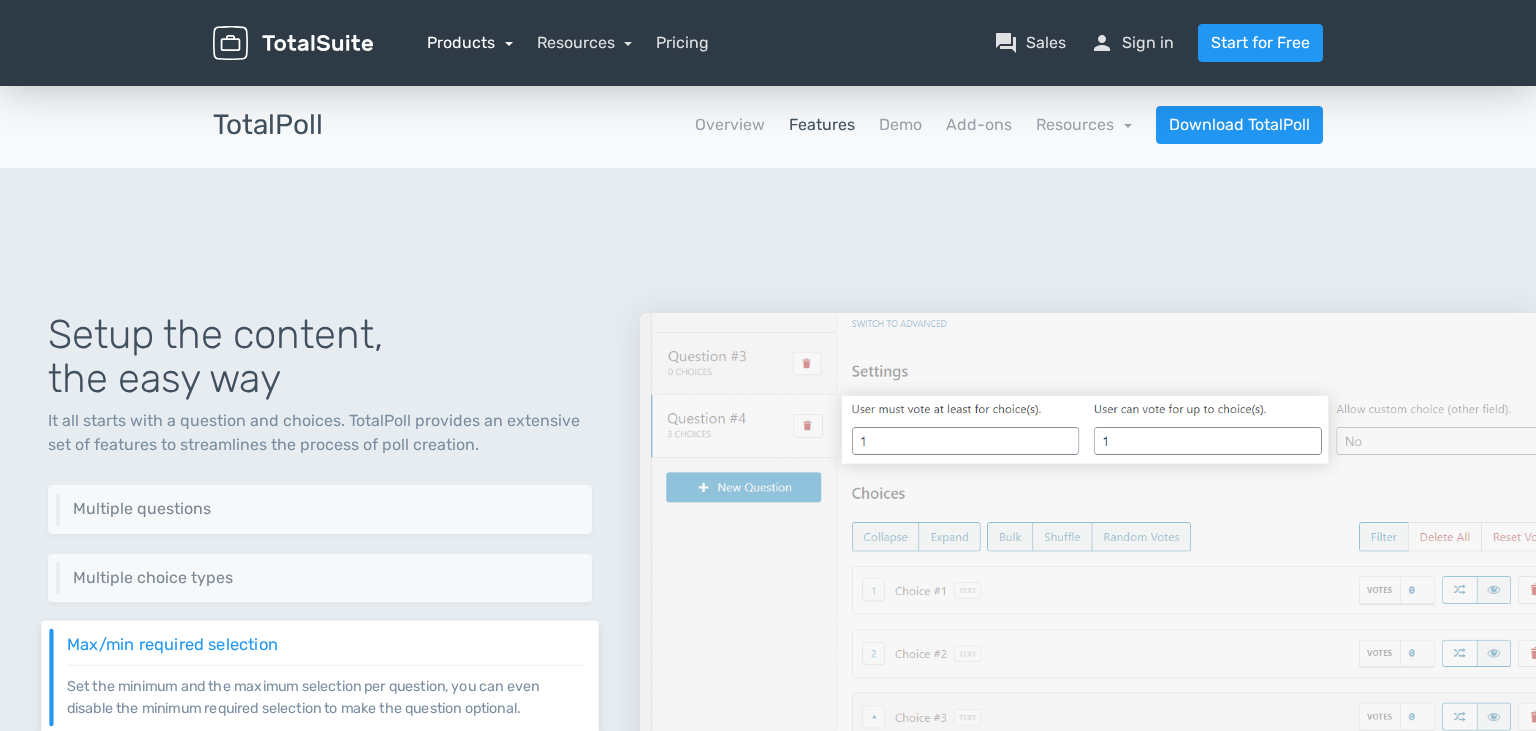 click on "Products" at bounding box center (470, 42) 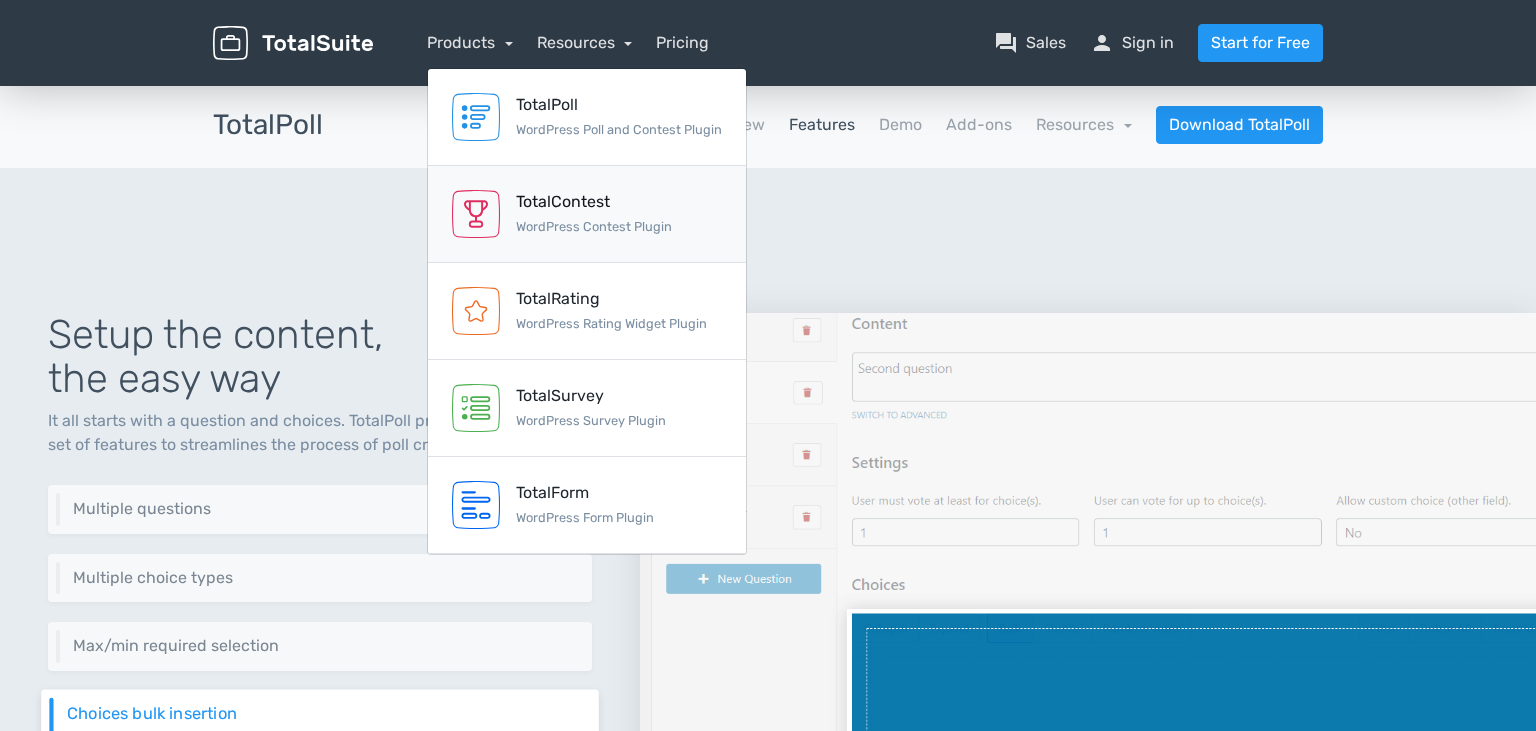 click on "TotalContest" at bounding box center (594, 202) 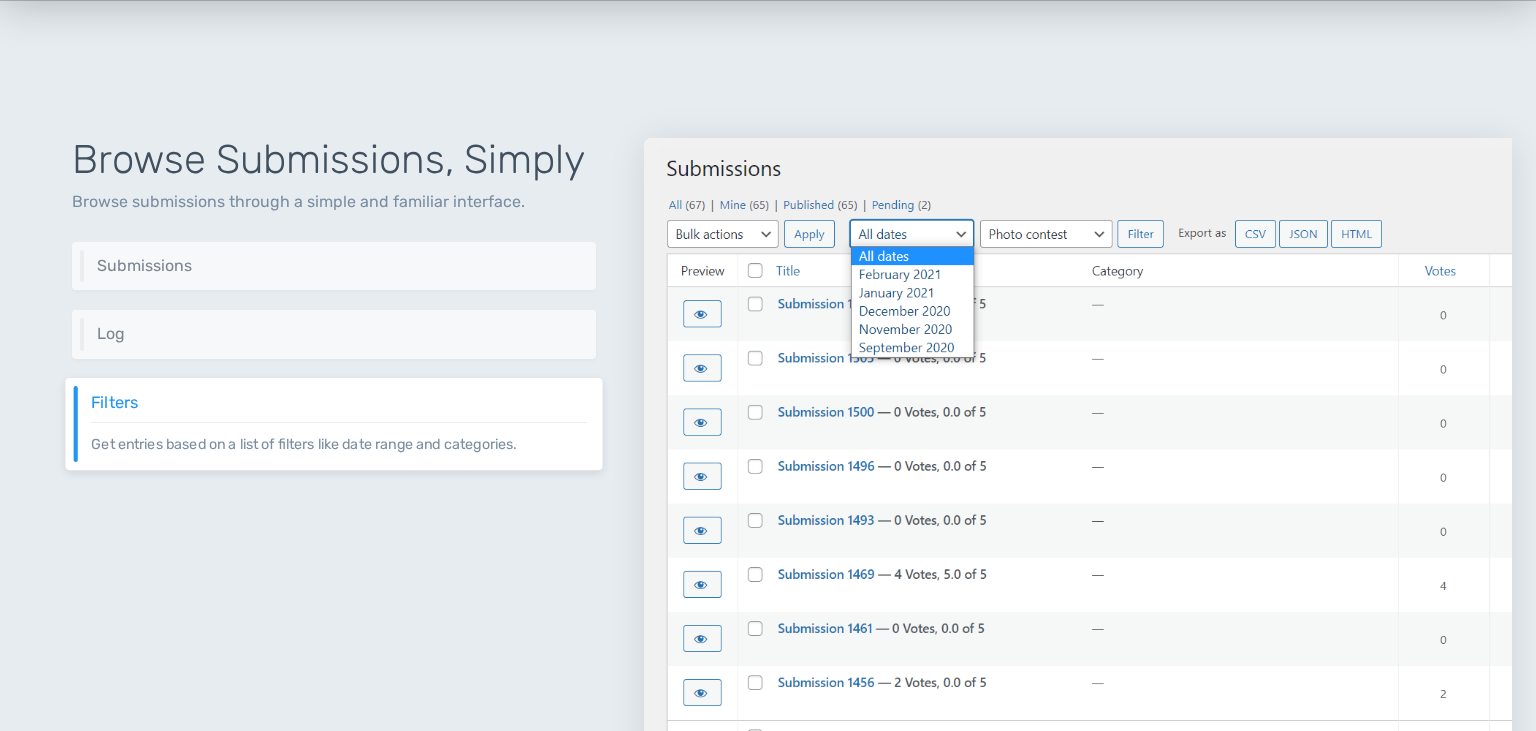 scroll, scrollTop: 1900, scrollLeft: 0, axis: vertical 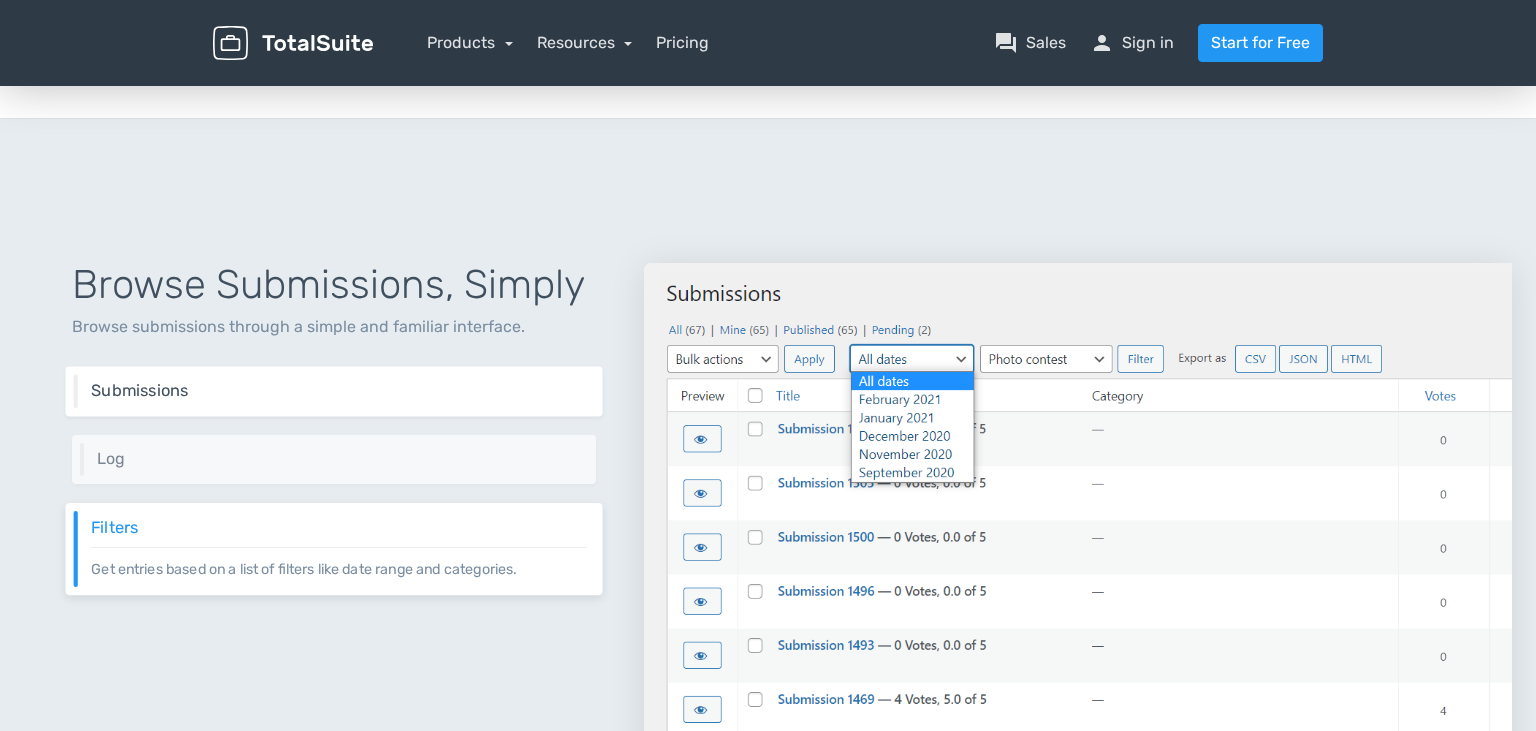 click on "Submissions" at bounding box center [339, 391] 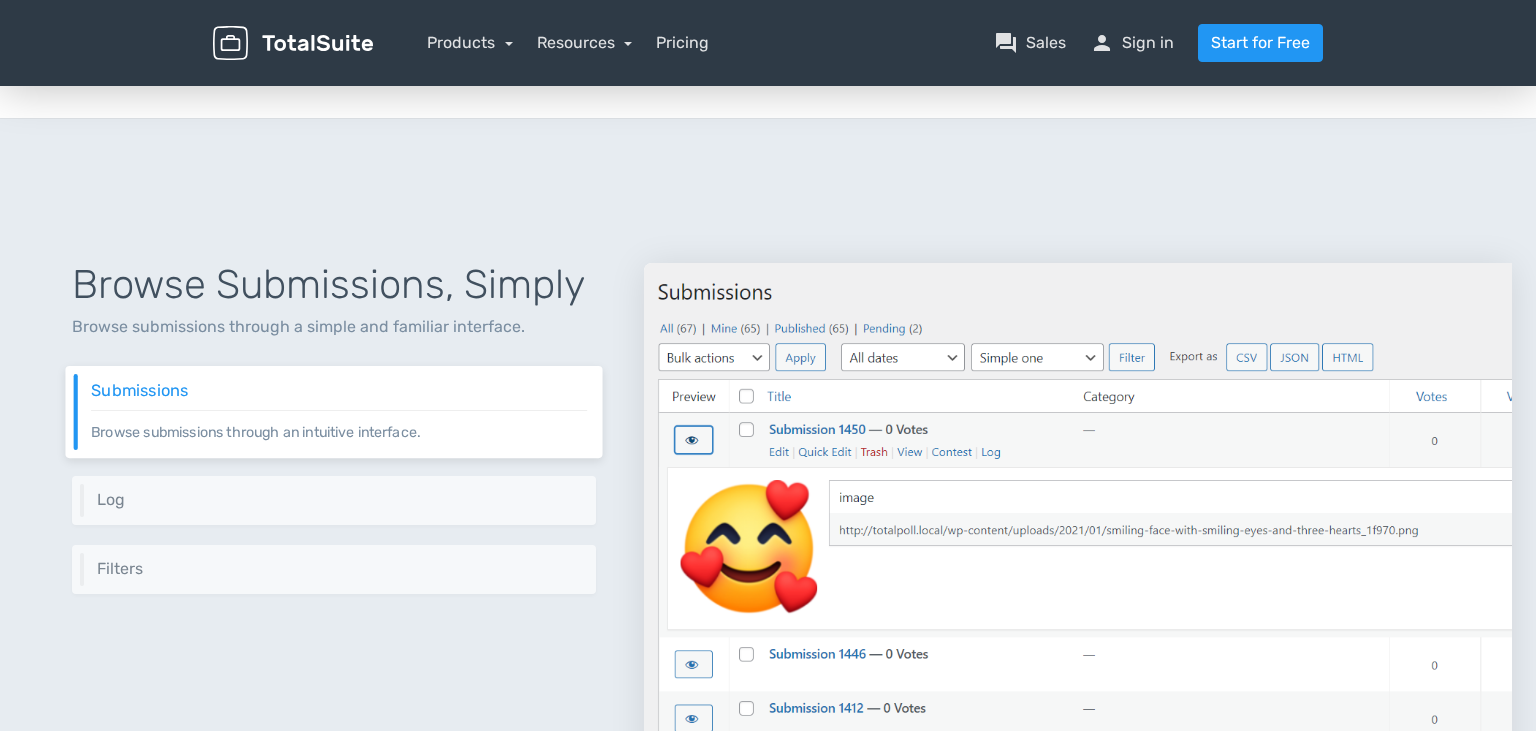 click on "Browse Submissions, Simply   Browse submissions through a simple and
familiar interface.   Submissions   Browse submissions through an intuitive interface.   Log   Browse every request sent to TotalContest through a simple
interface.   Filters   Get entries based on a list of filters like date range and
categories." at bounding box center (334, 568) 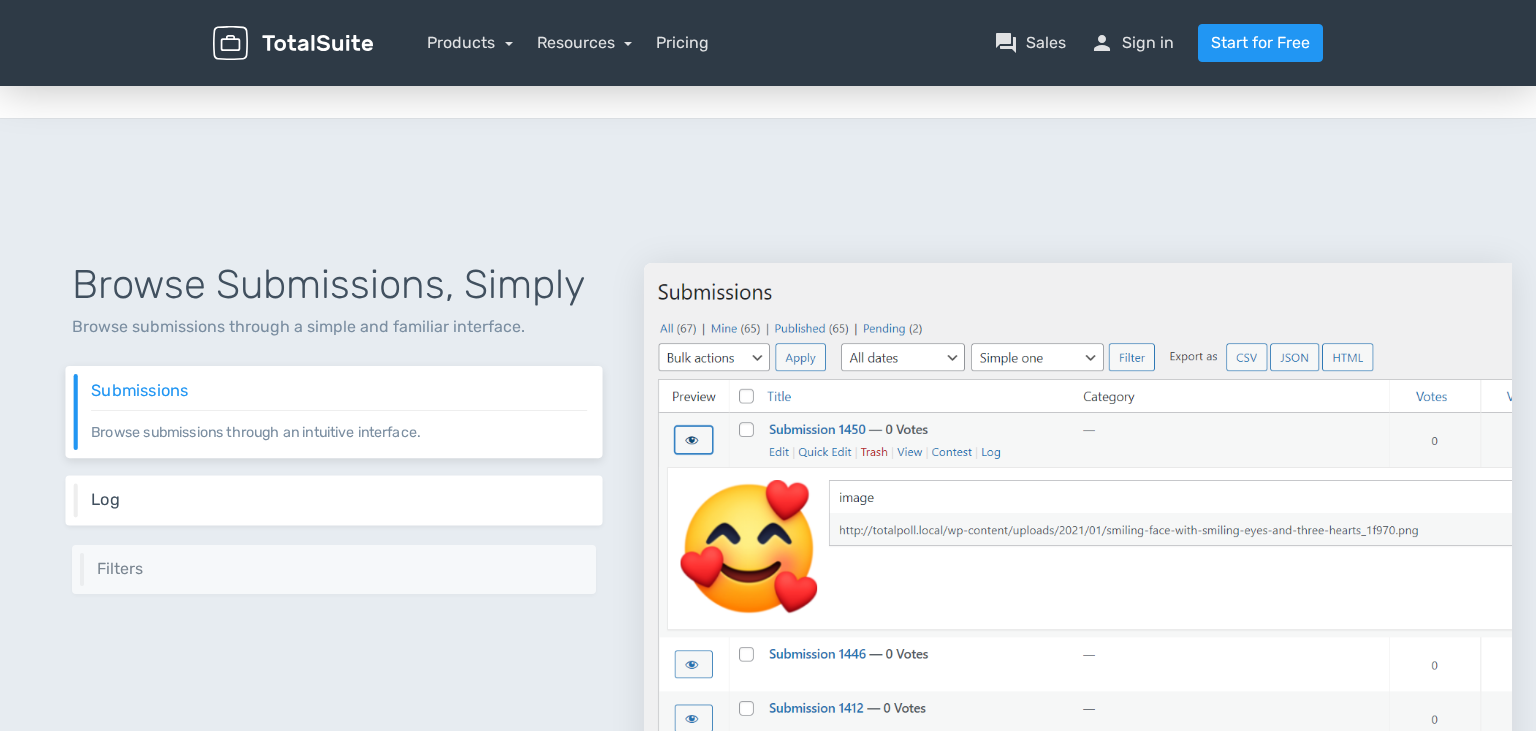 click on "Log   Browse every request sent to TotalContest through a simple
interface." at bounding box center (333, 501) 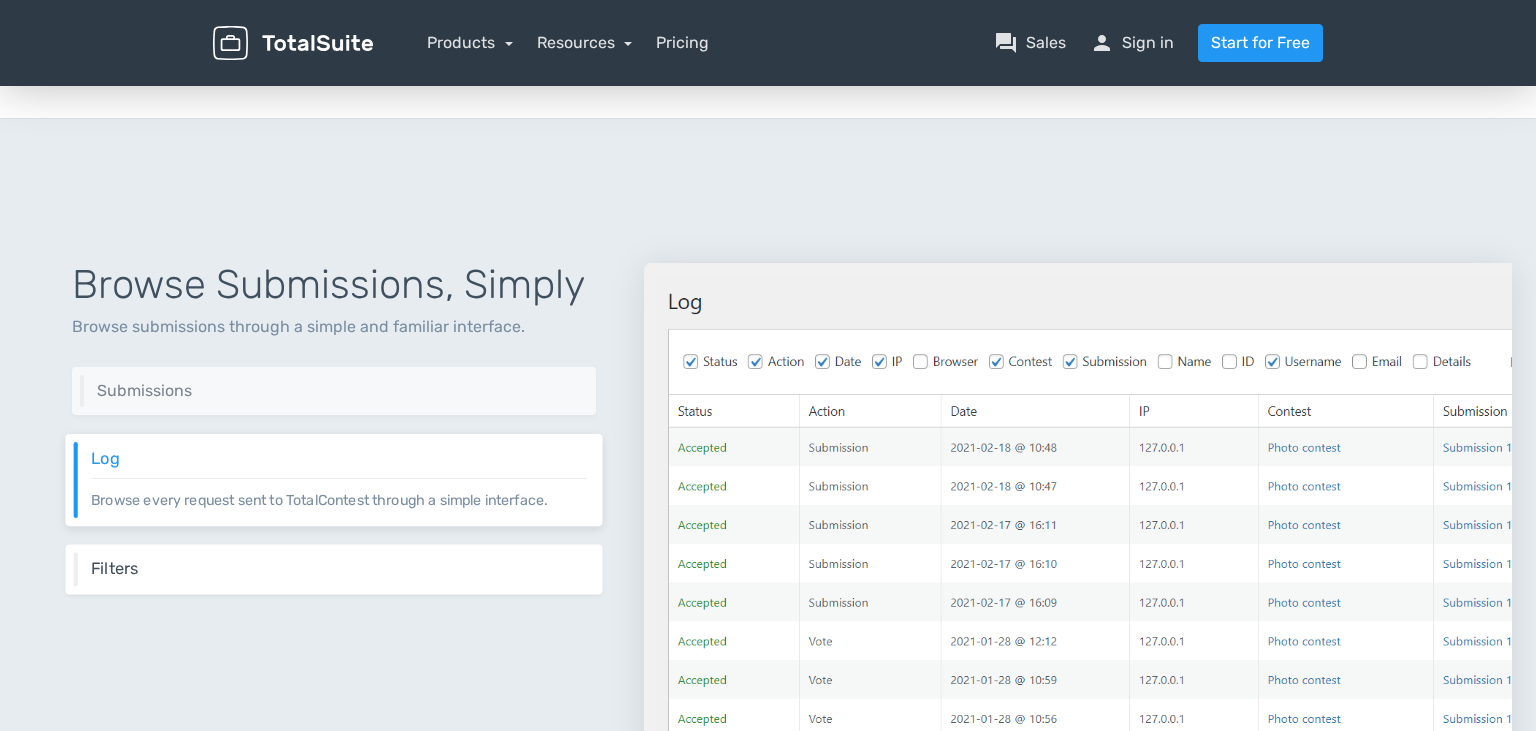 click on "Filters   Get entries based on a list of filters like date range and
categories." at bounding box center (333, 569) 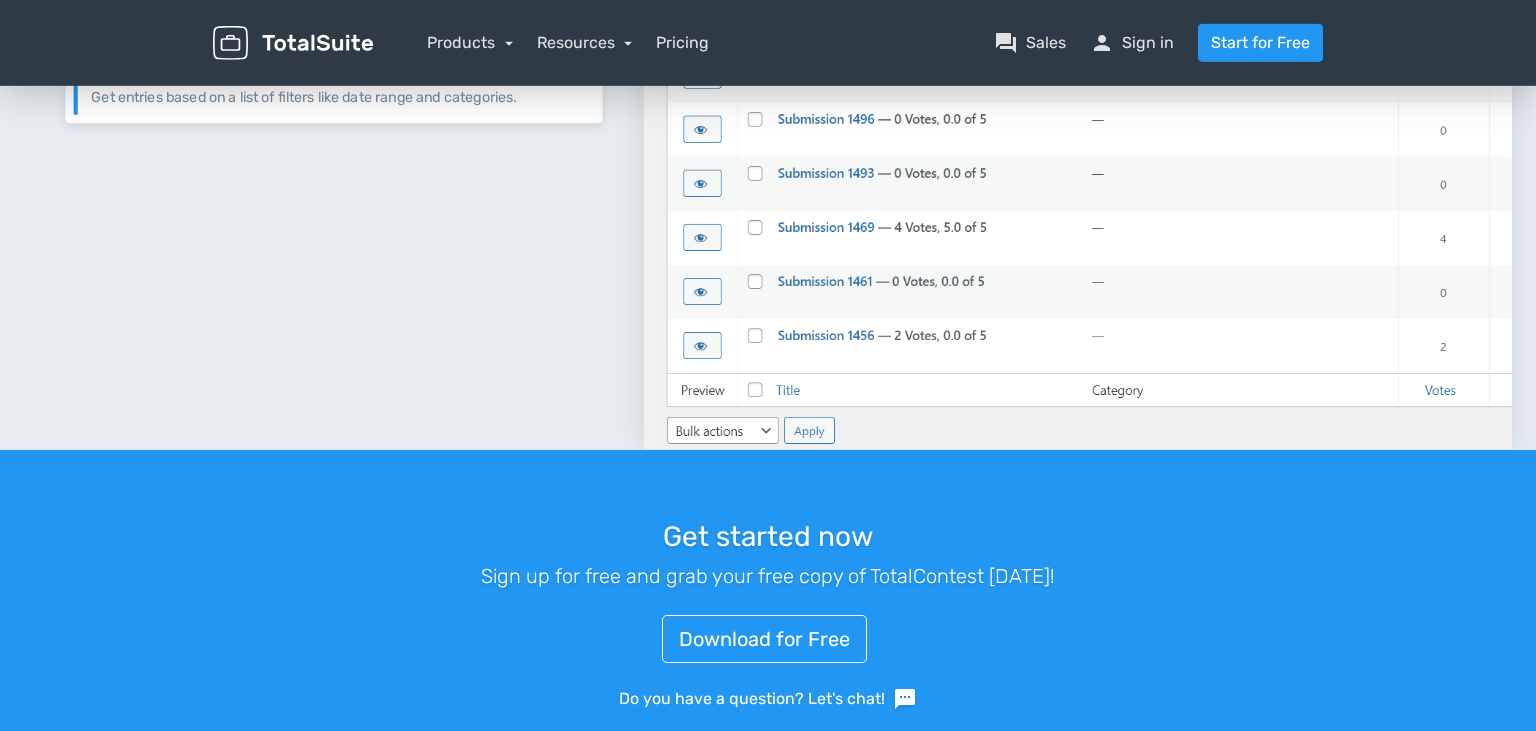 scroll, scrollTop: 2851, scrollLeft: 0, axis: vertical 